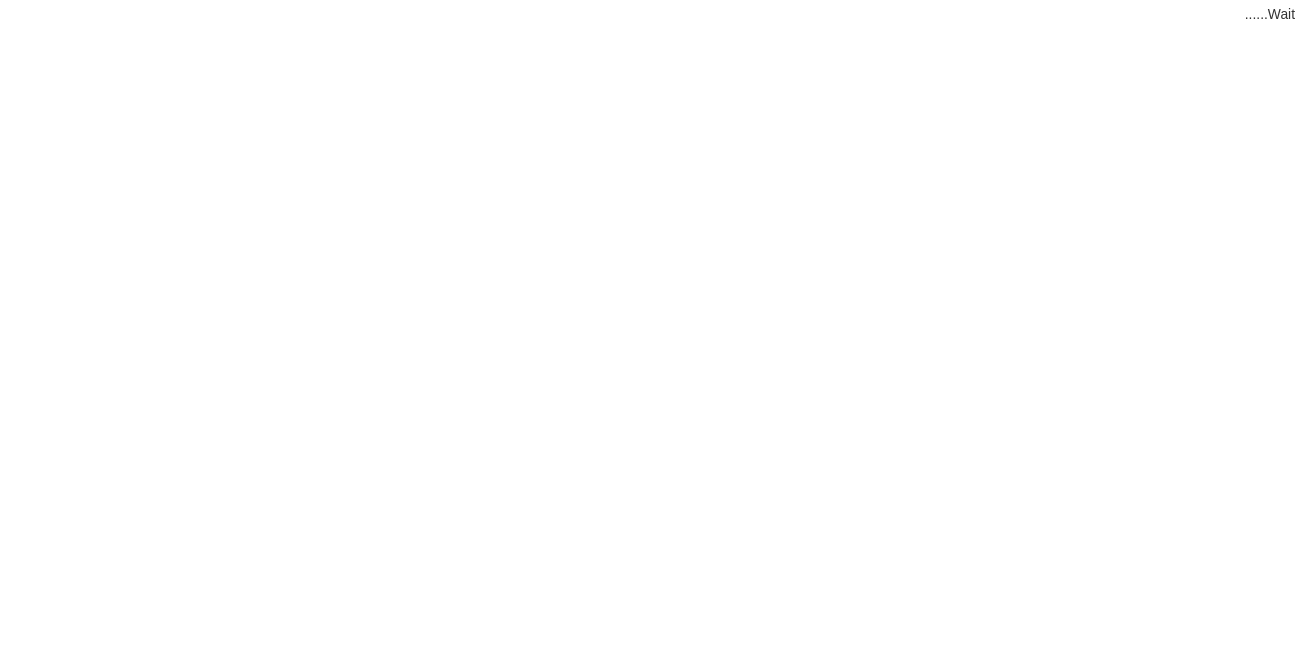 scroll, scrollTop: 0, scrollLeft: 0, axis: both 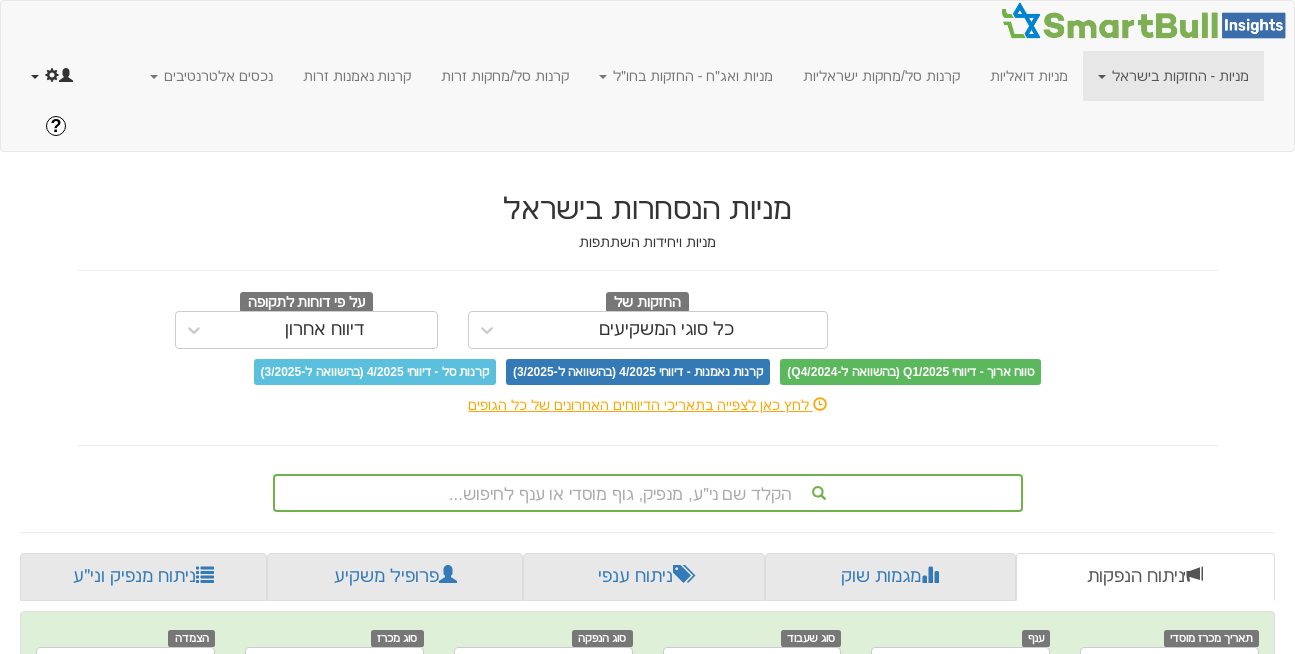 click at bounding box center (52, 76) 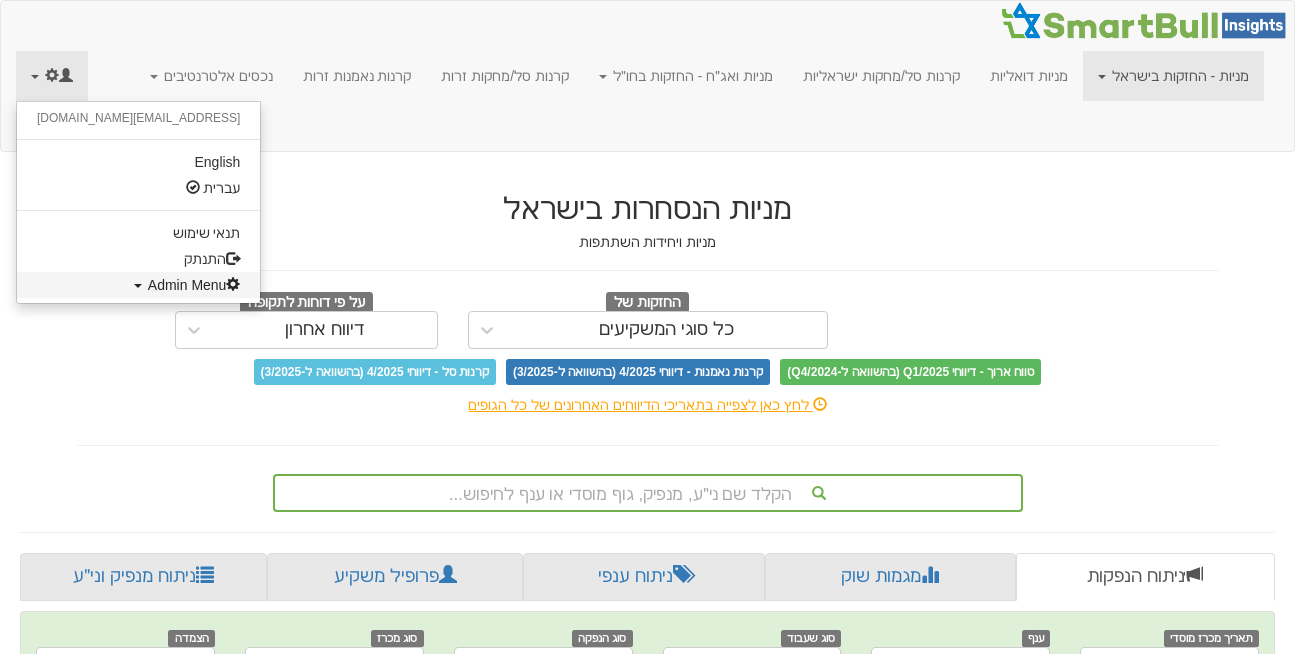 click on "Admin Menu" at bounding box center [194, 285] 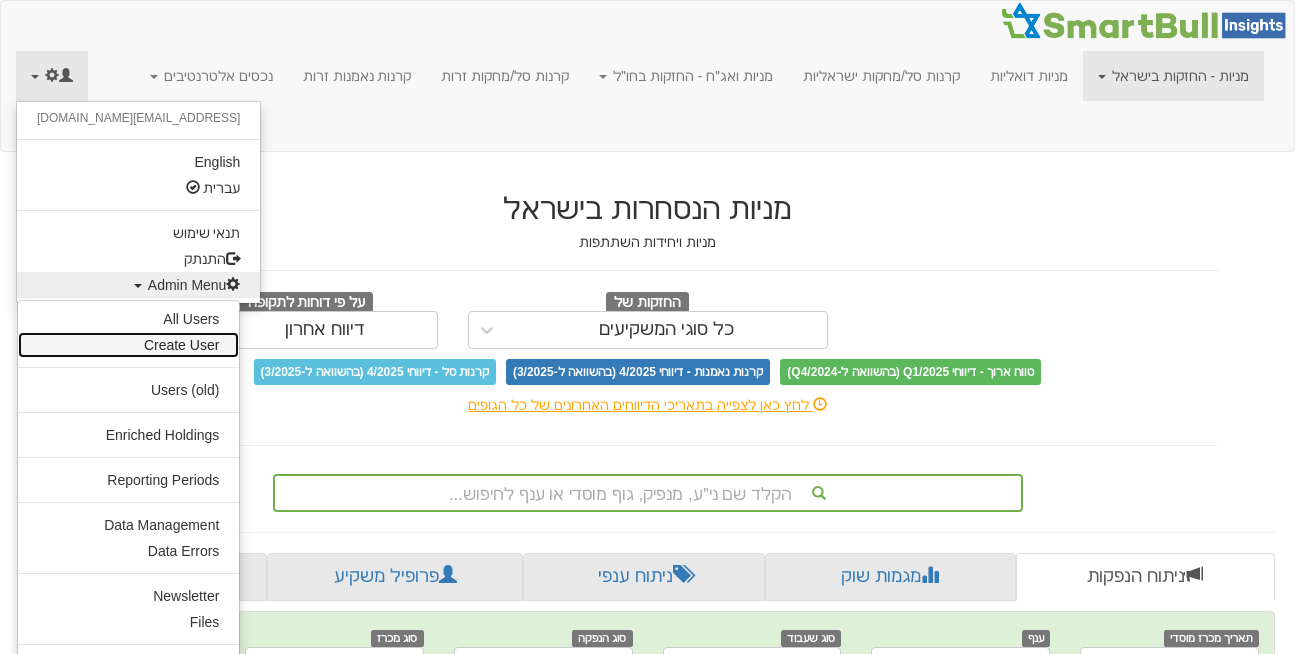 click on "Create User" at bounding box center [128, 345] 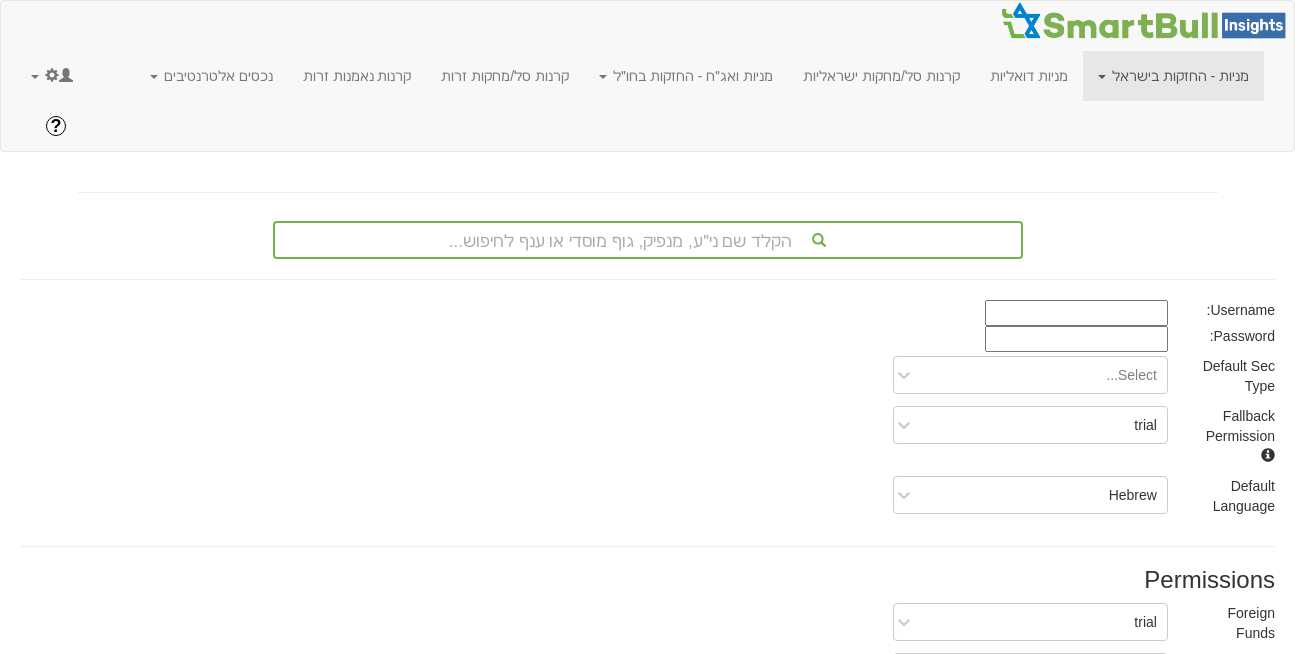 click at bounding box center [1076, 313] 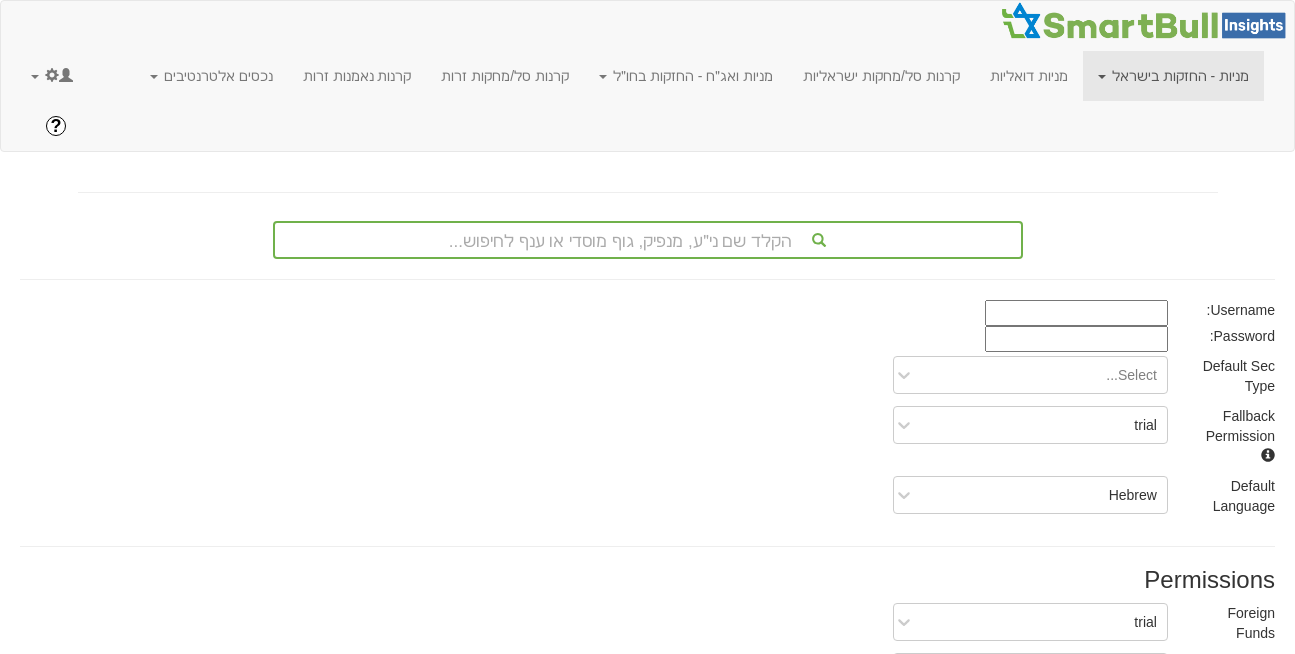 click at bounding box center (1076, 313) 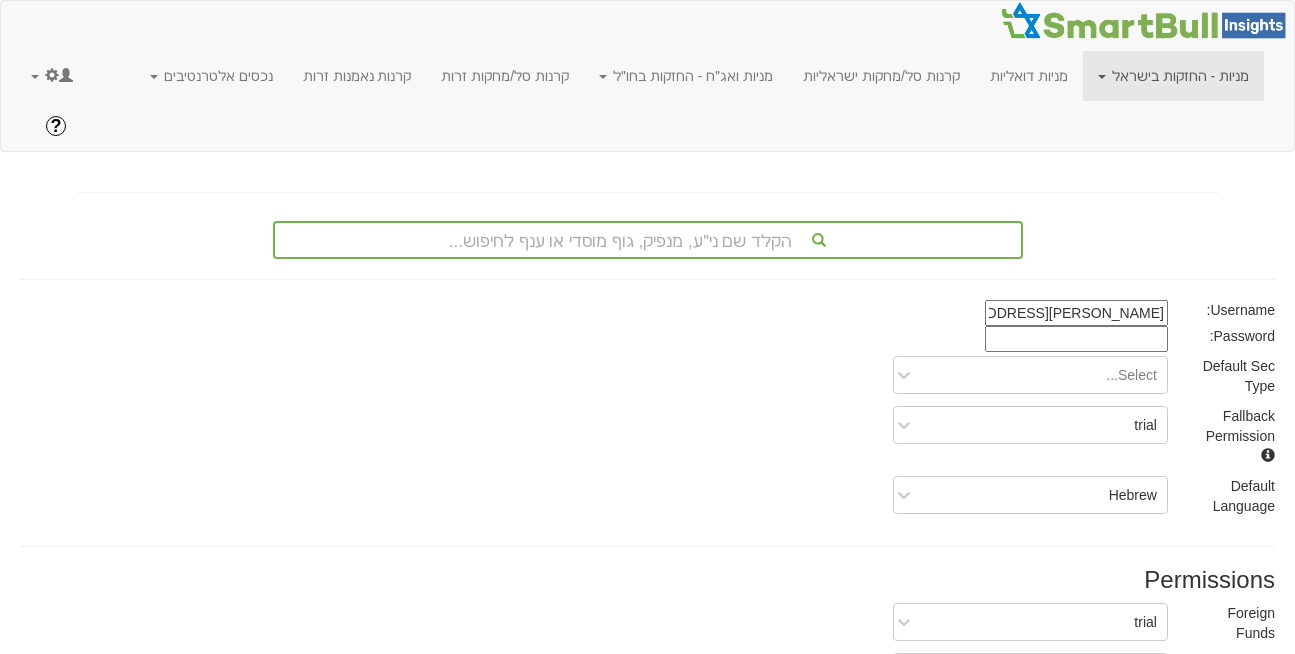 type on "oren@alphalti.com" 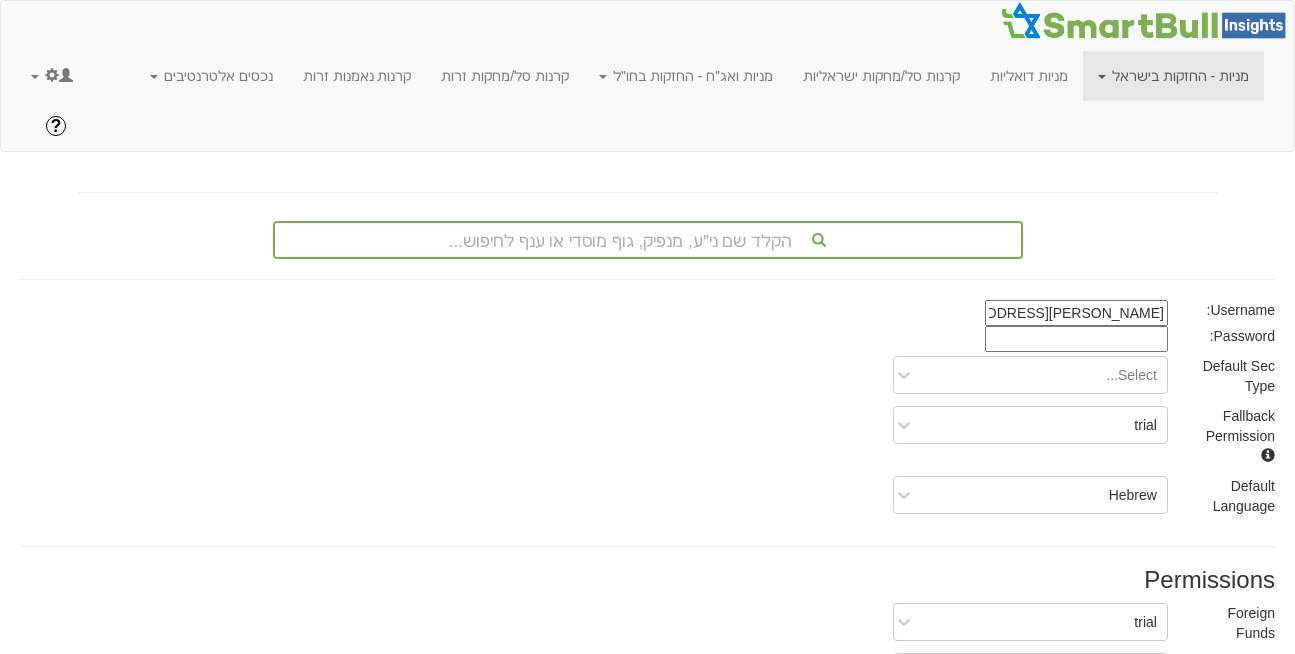 click at bounding box center [1076, 339] 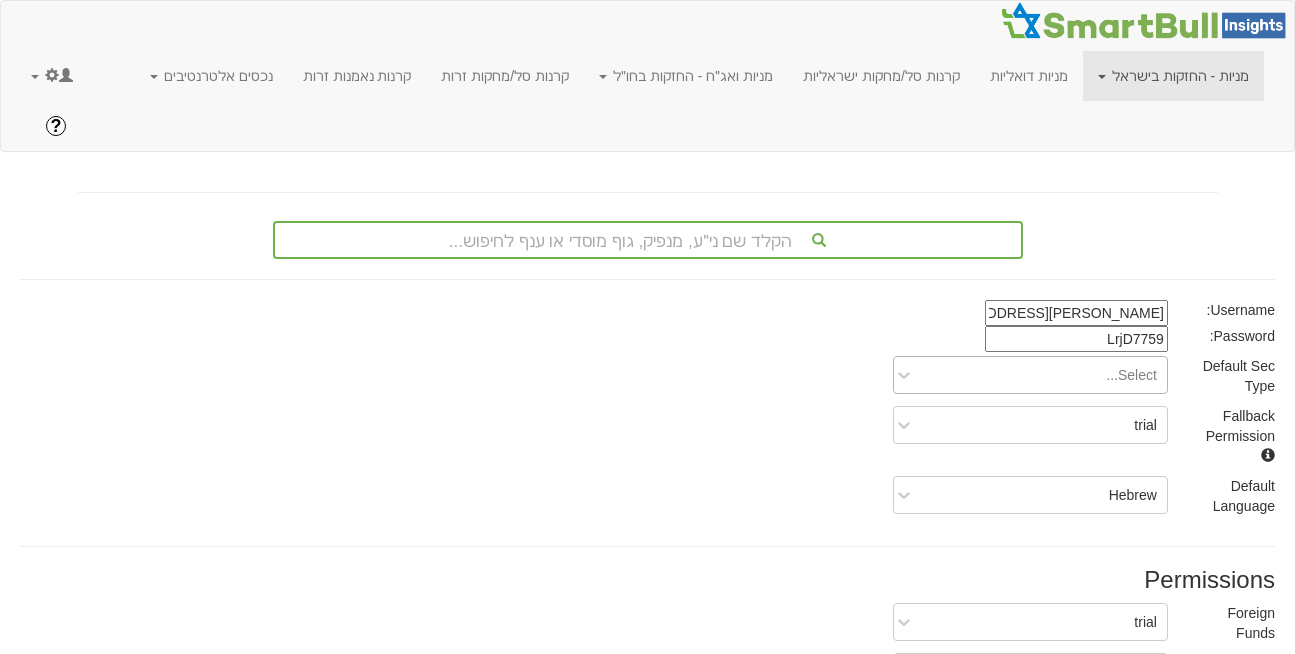 type on "LrjD7759" 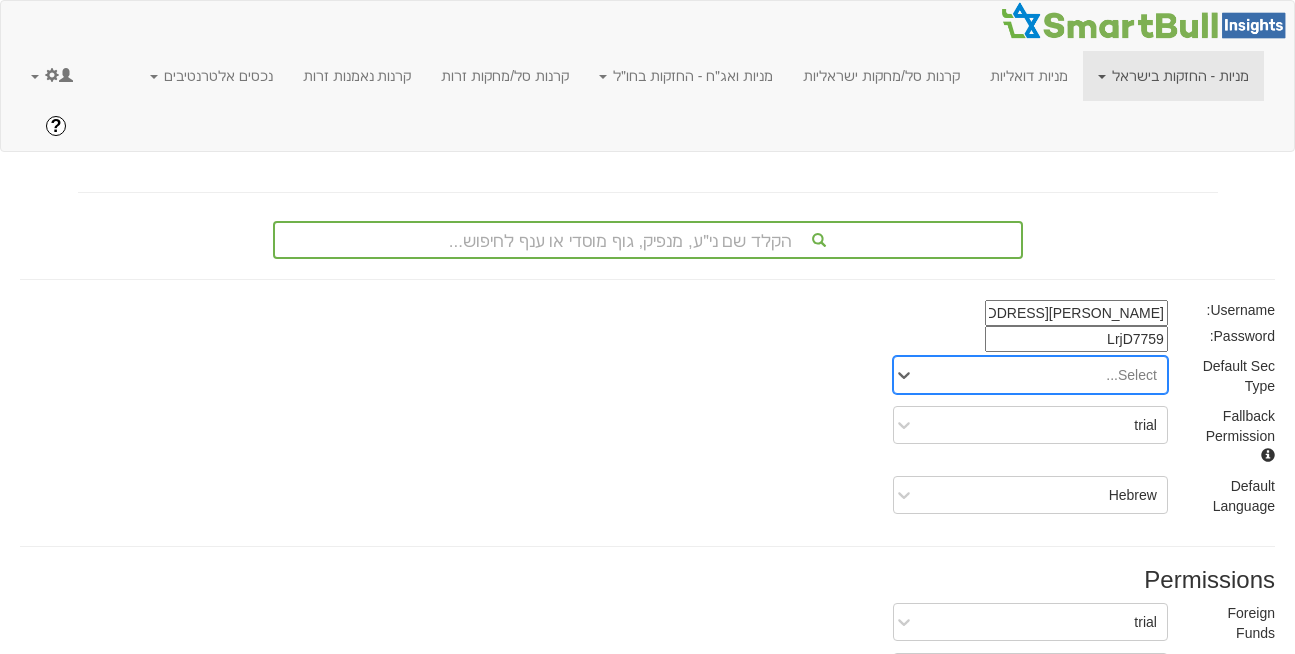 click on "Select..." at bounding box center (1131, 375) 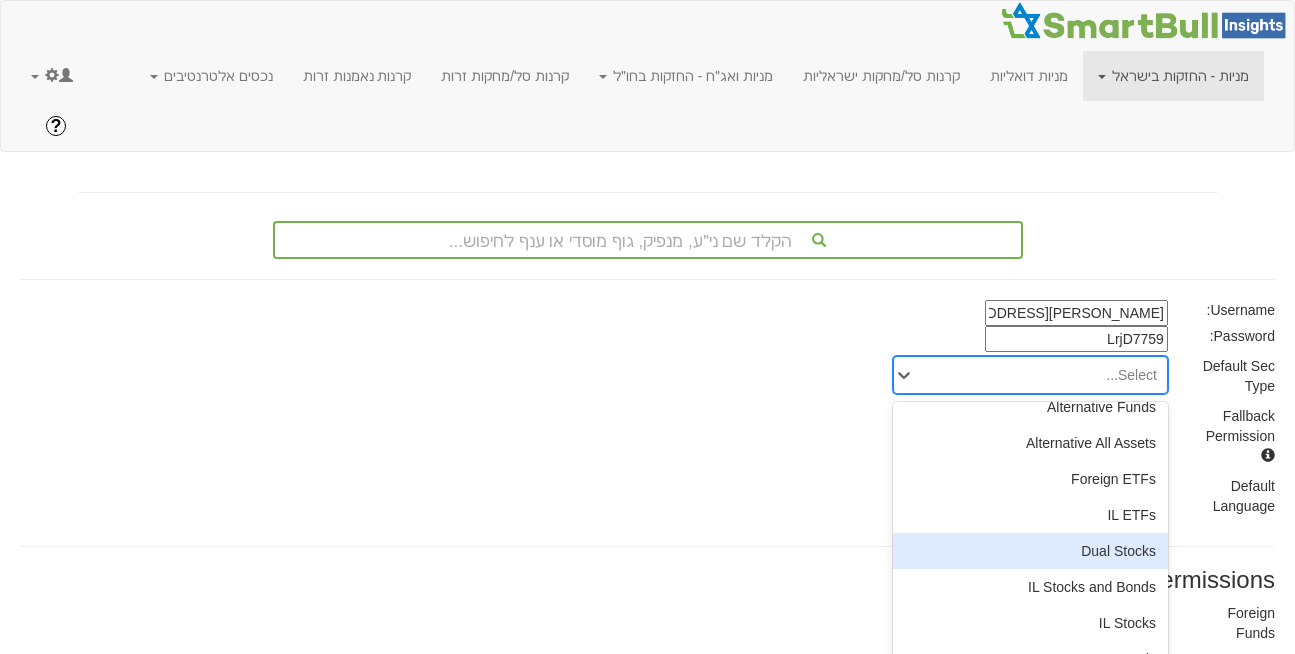 scroll, scrollTop: 54, scrollLeft: 0, axis: vertical 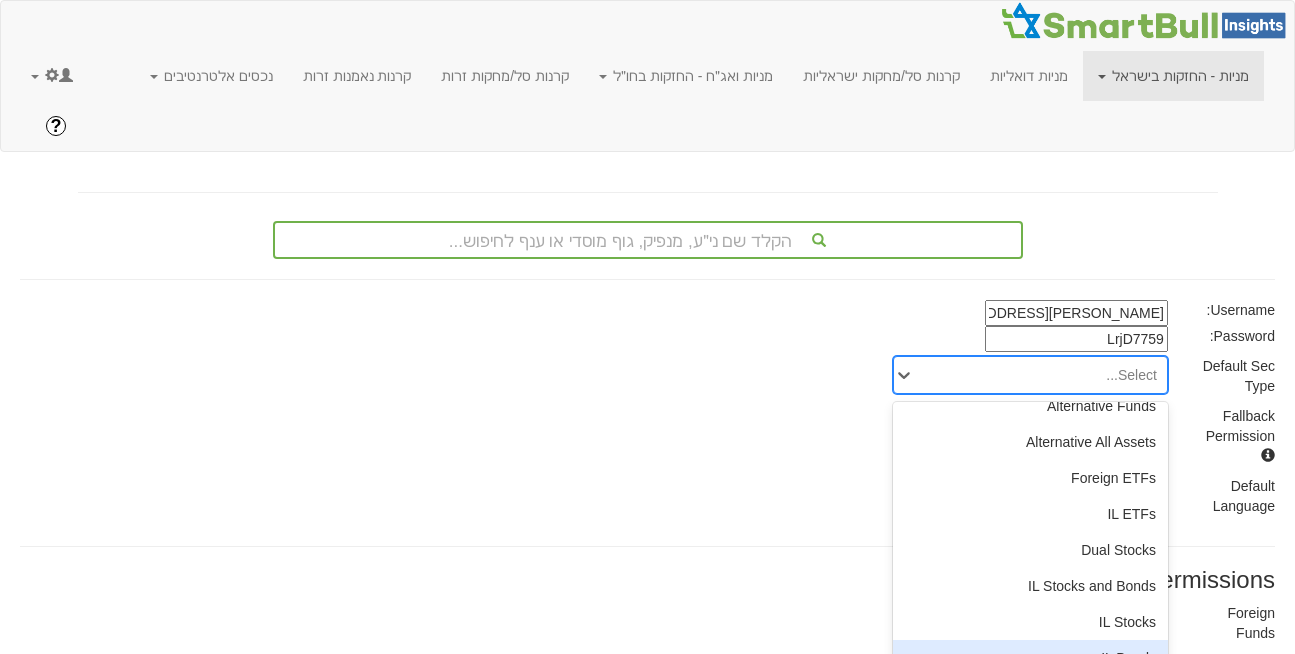 click on "IL Bonds" at bounding box center [1030, 658] 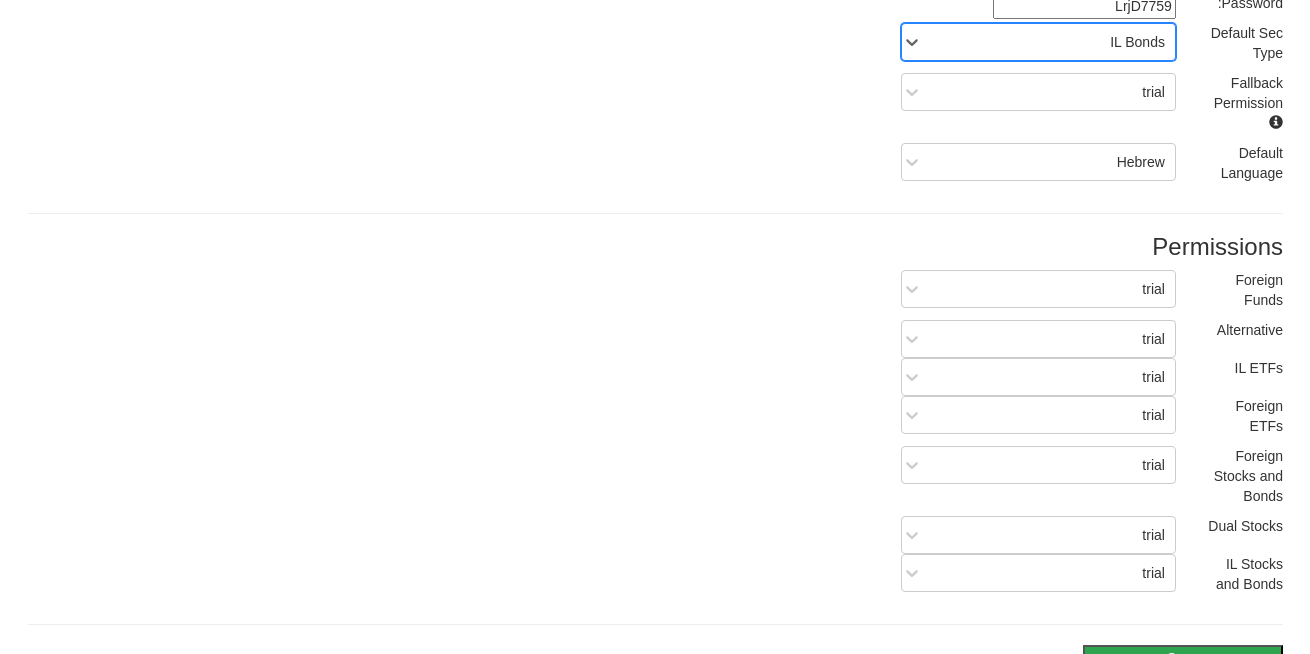 scroll, scrollTop: 343, scrollLeft: 0, axis: vertical 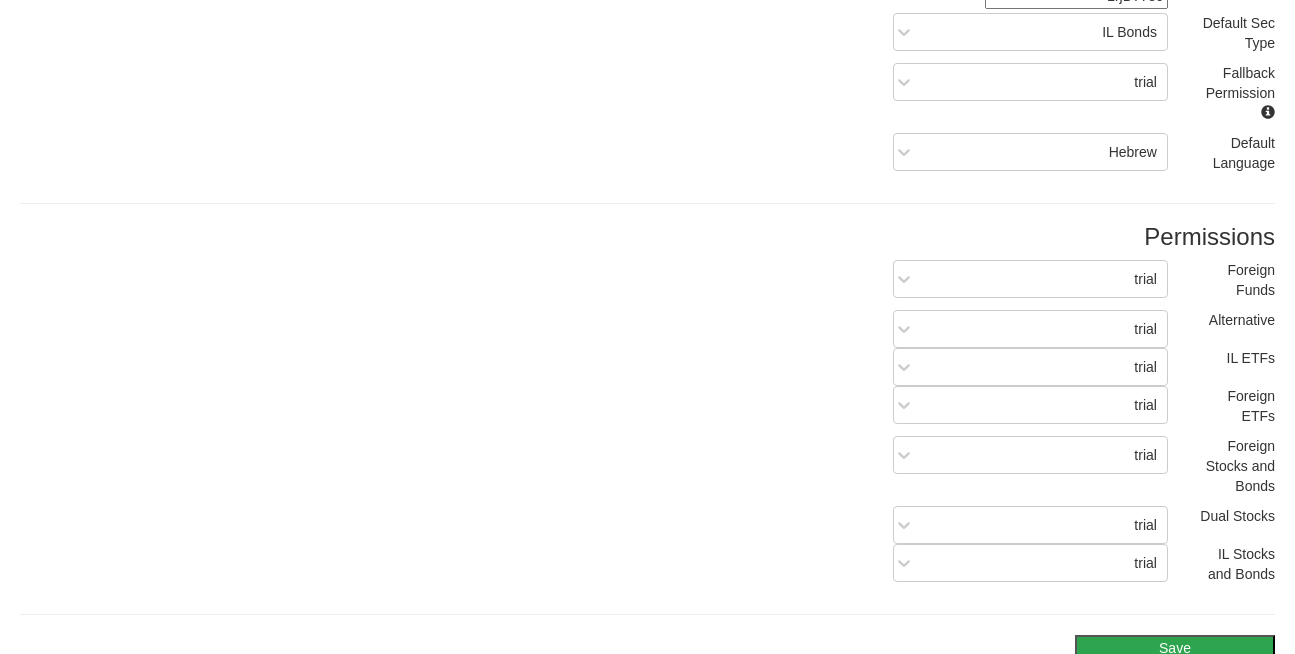 click on "Save" at bounding box center (1175, 648) 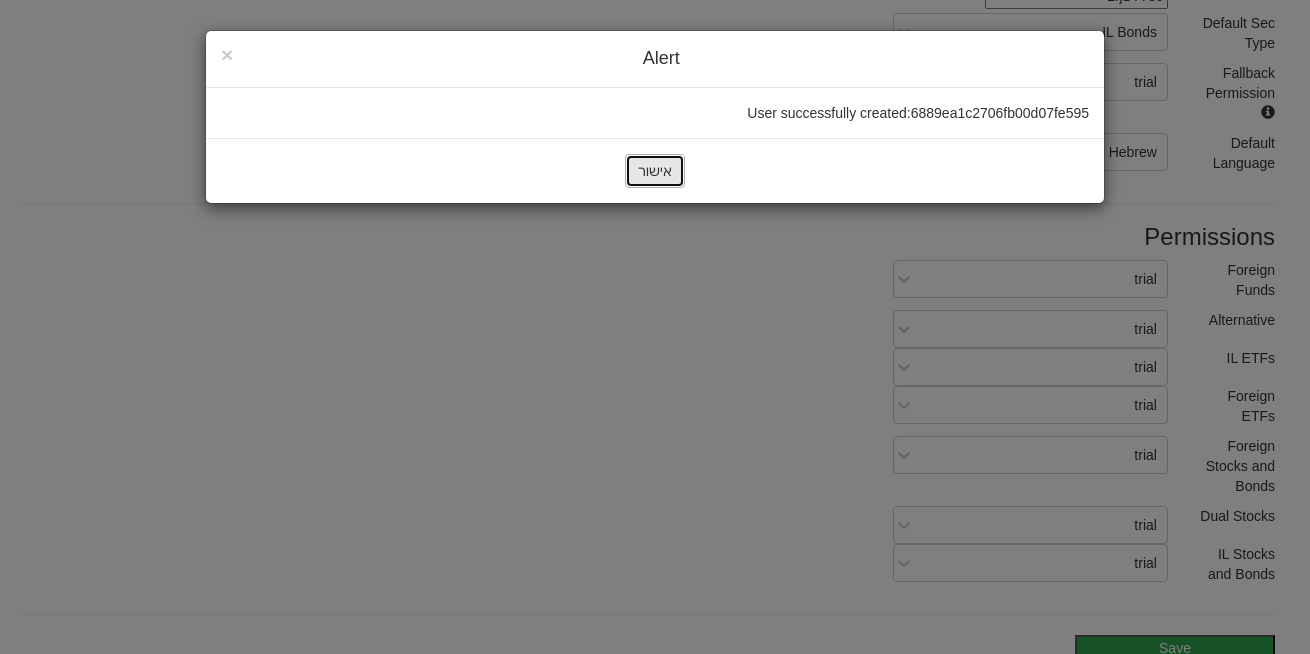 click on "אישור" at bounding box center (655, 171) 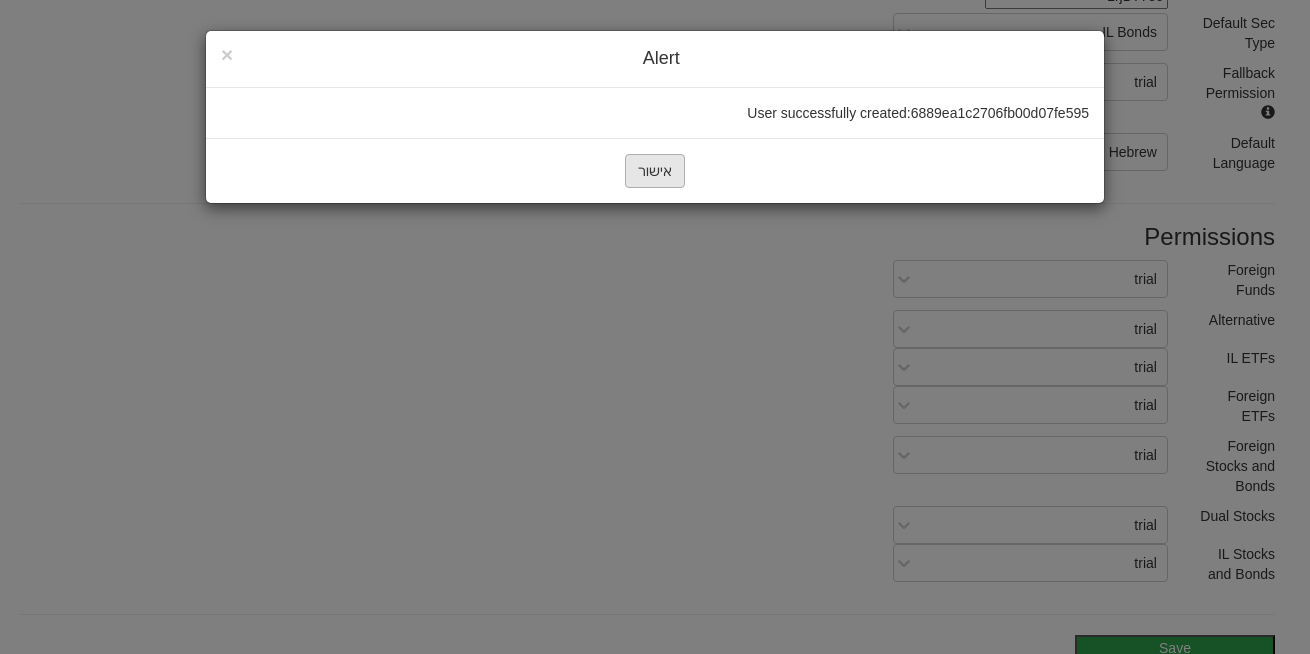 scroll, scrollTop: 0, scrollLeft: 0, axis: both 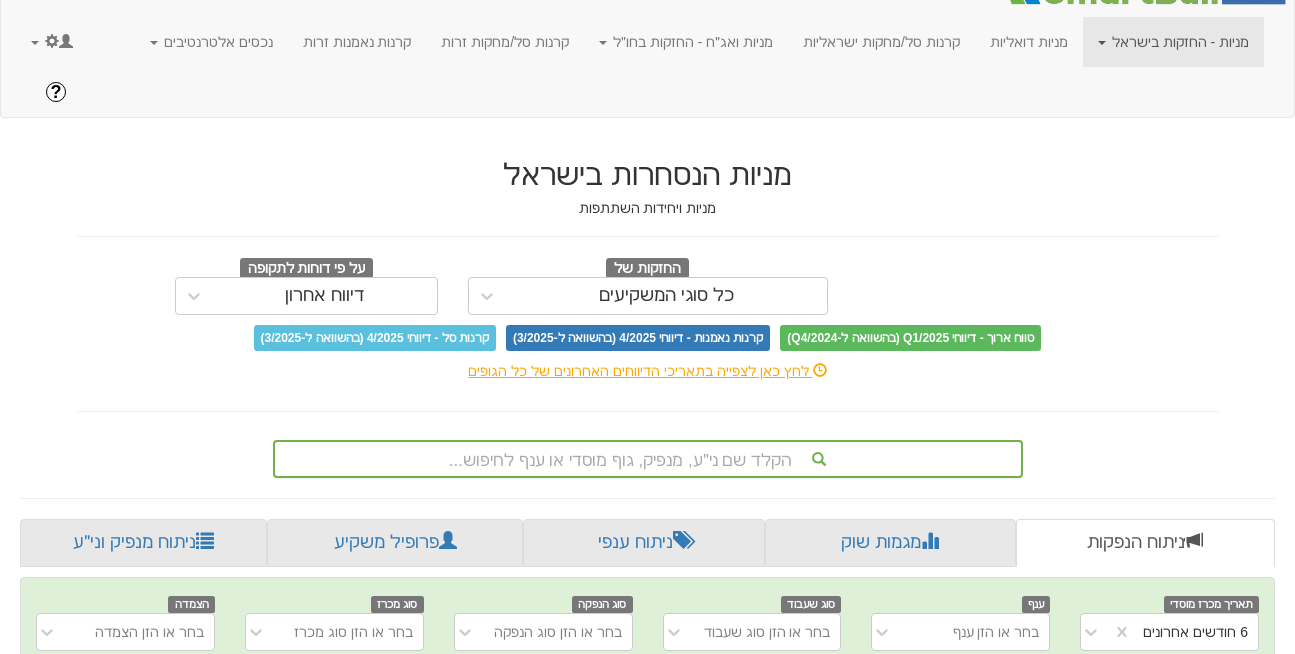 click on "הקלד שם ני״ע, מנפיק, גוף מוסדי או ענף לחיפוש..." at bounding box center (648, 459) 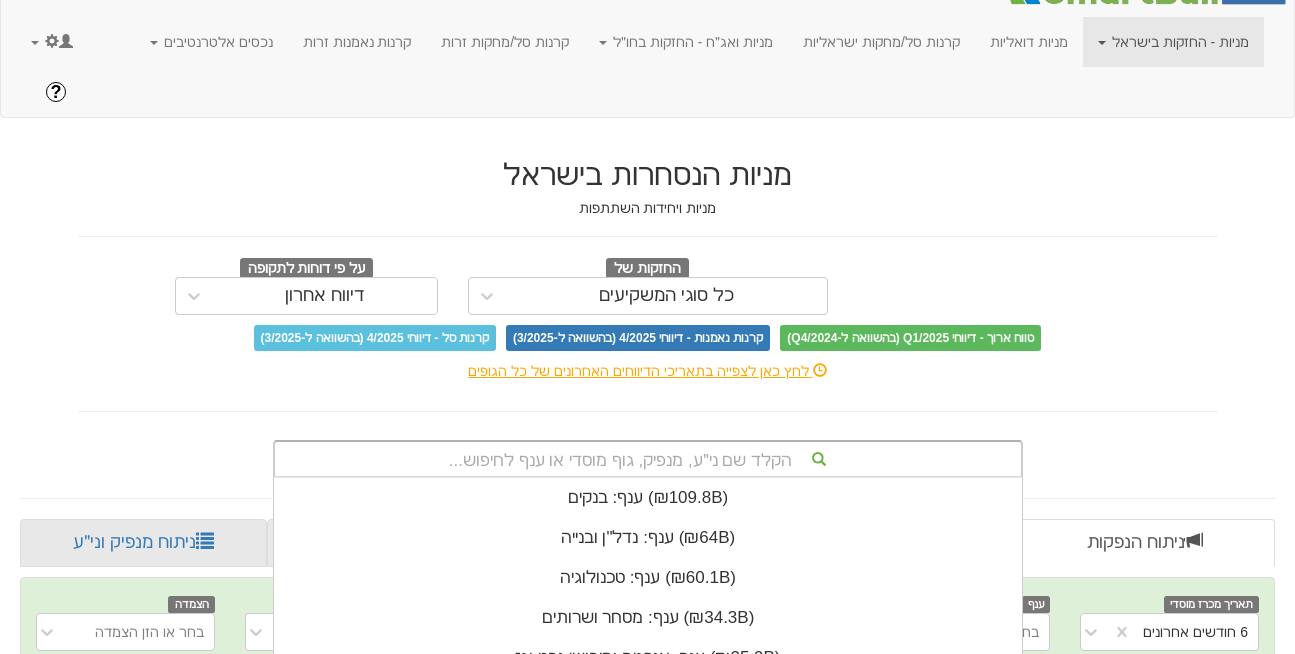 scroll, scrollTop: 306, scrollLeft: 0, axis: vertical 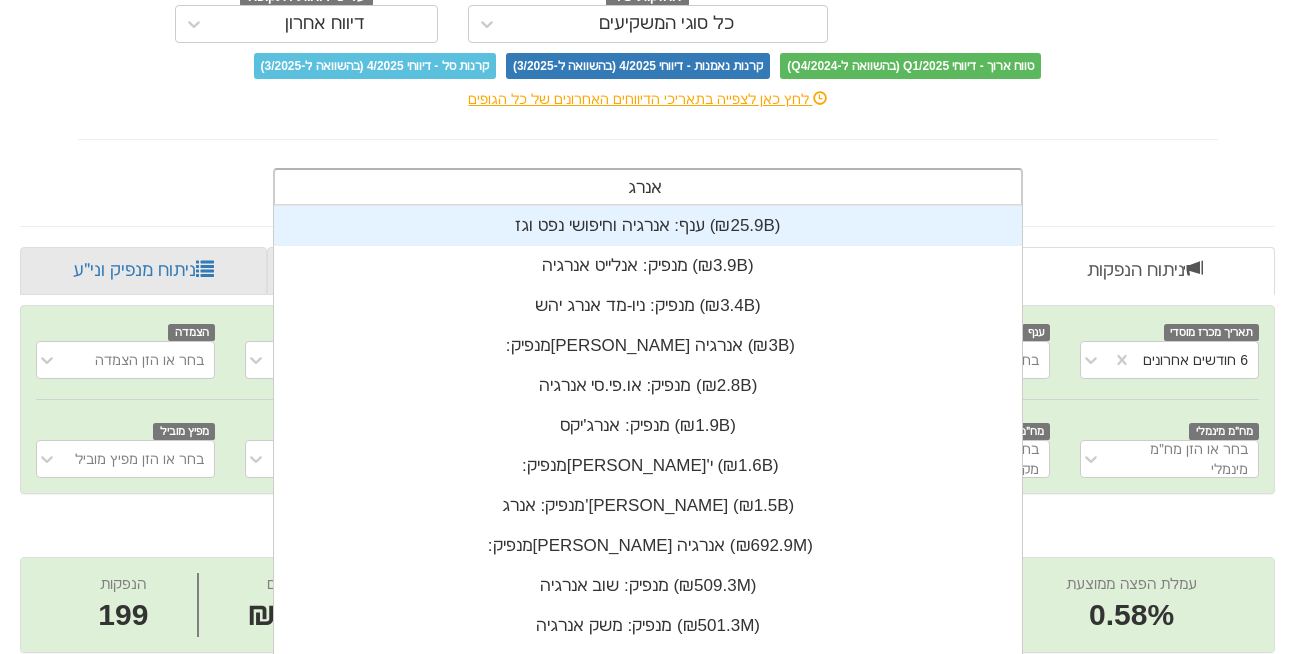 type on "אנרגי" 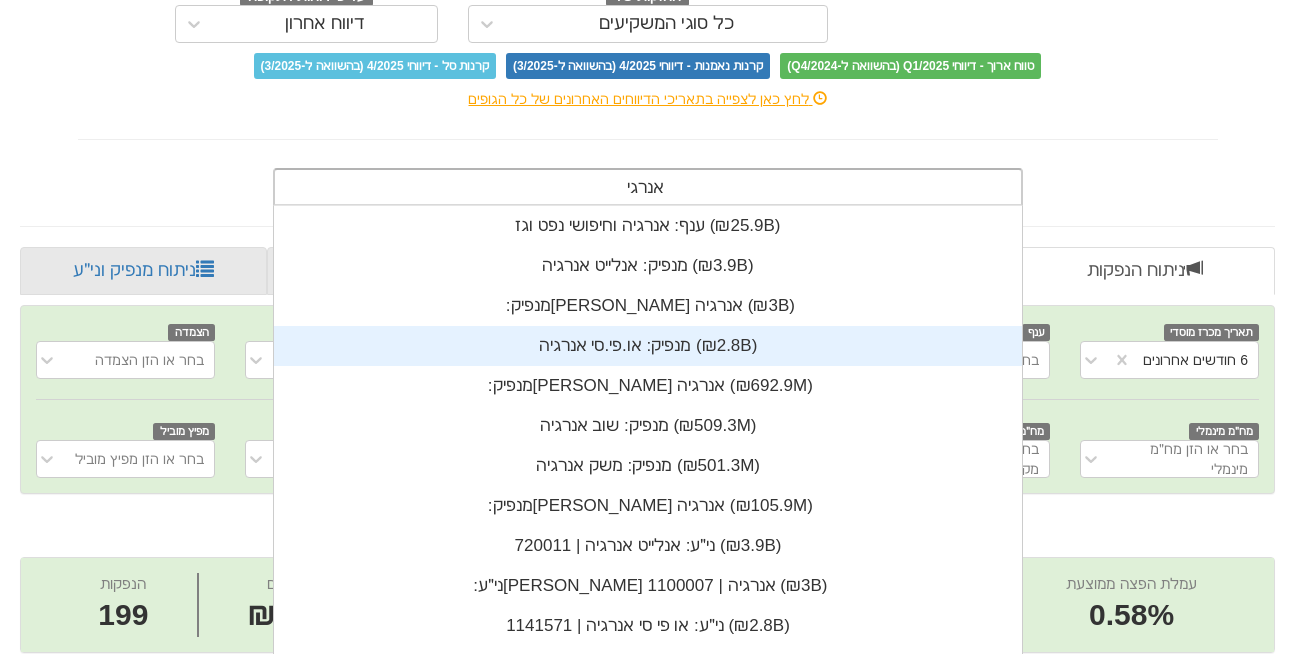 type 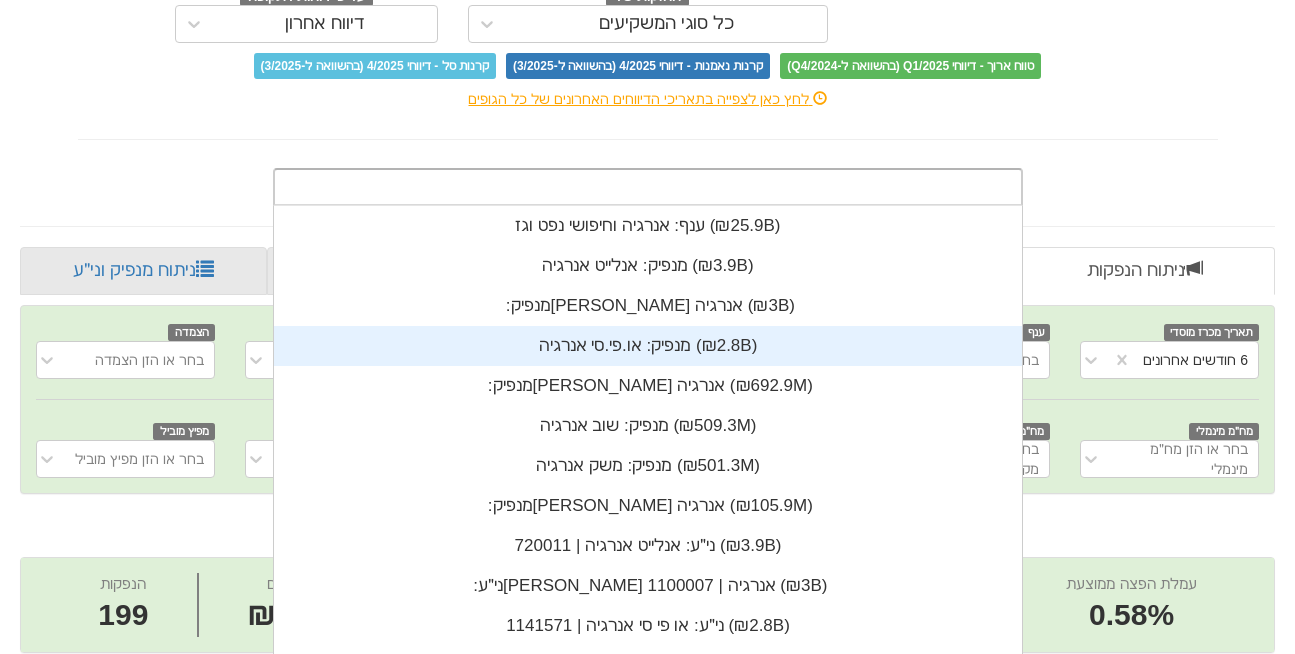 click on "אנרגי ענף: ‏אנרגיה וחיפושי נפט וגז ‎(₪25.9B)‎  מנפיק: ‏אנלייט אנרגיה ‎(₪3.9B)‎  מנפיק: ‏פז אנרגיה ‎(₪3B)‎  מנפיק: ‏או.פי.סי אנרגיה ‎(₪2.8B)‎  מנפיק: ‏דוראל אנרגיה ‎(₪692.9M)‎  מנפיק: ‏שוב אנרגיה ‎(₪509.3M)‎  מנפיק: ‏משק אנרגיה ‎(₪501.3M)‎  מנפיק: ‏תומר אנרגיה ‎(₪105.9M)‎  ני״ע: ‏אנלייט אנרגיה | 720011 ‎(₪3.9B)‎  ני״ע: ‏פז אנרגיה | 1100007 ‎(₪3B)‎  ני״ע: ‏או פי סי אנרגיה | 1141571 ‎(₪2.8B)‎  ני״ע: ‏דוראל אנרגיה | 1166768 ‎(₪692.9M)‎  ני״ע: ‏שוב אנרגיה | 1188242 ‎(₪509.3M)‎  ני״ע: ‏משק אנרגיה | 1166974 ‎(₪501.3M)‎  ני״ע: ‏תומר אנרגיה | 1129493 ‎(₪105.9M)‎" at bounding box center (648, 183) 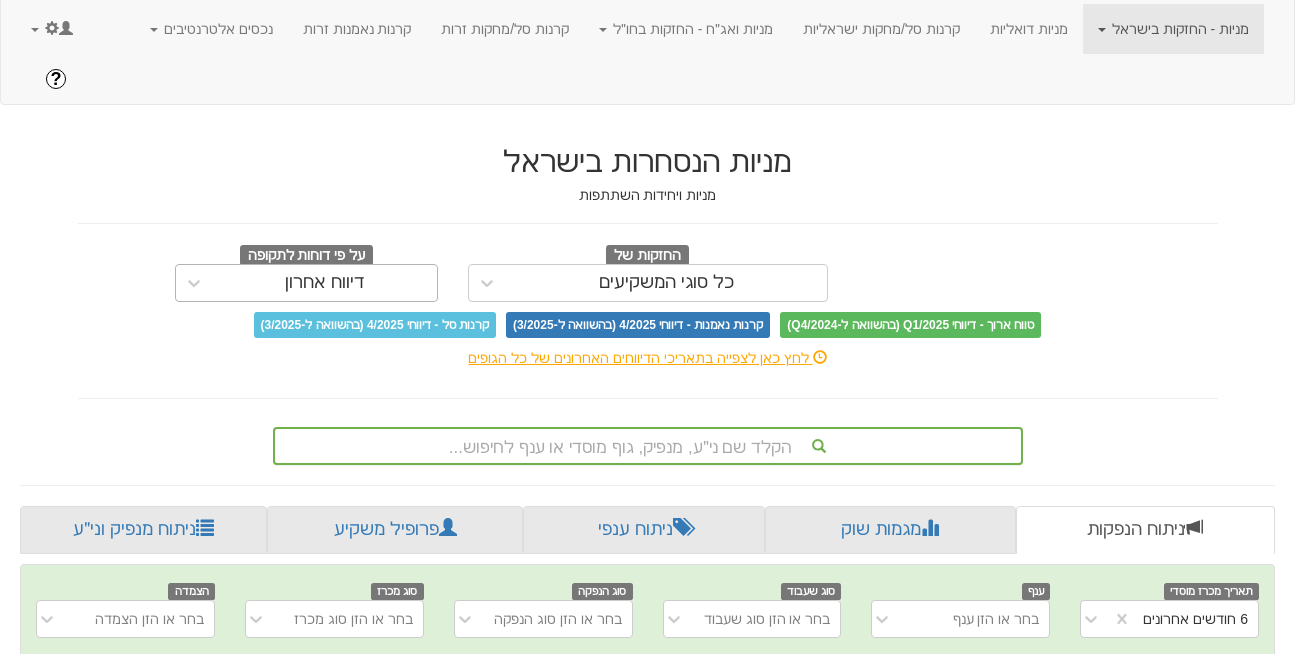 scroll, scrollTop: 0, scrollLeft: 0, axis: both 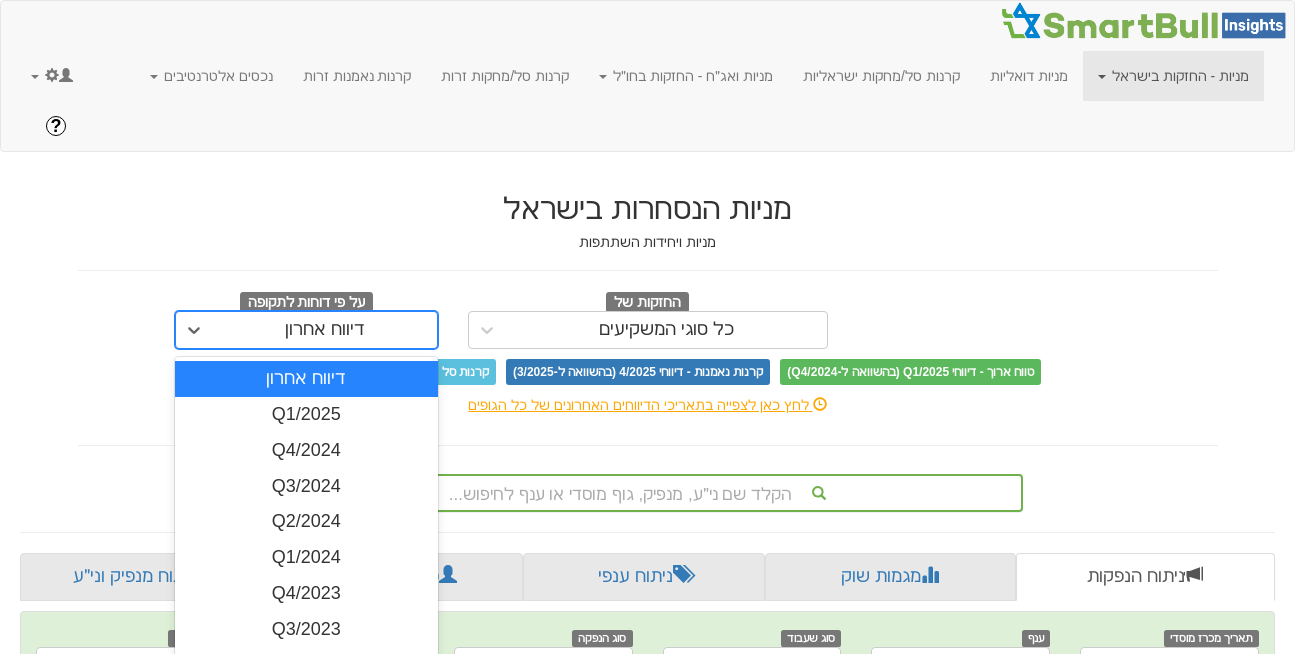 click on "דיווח אחרון" at bounding box center [325, 330] 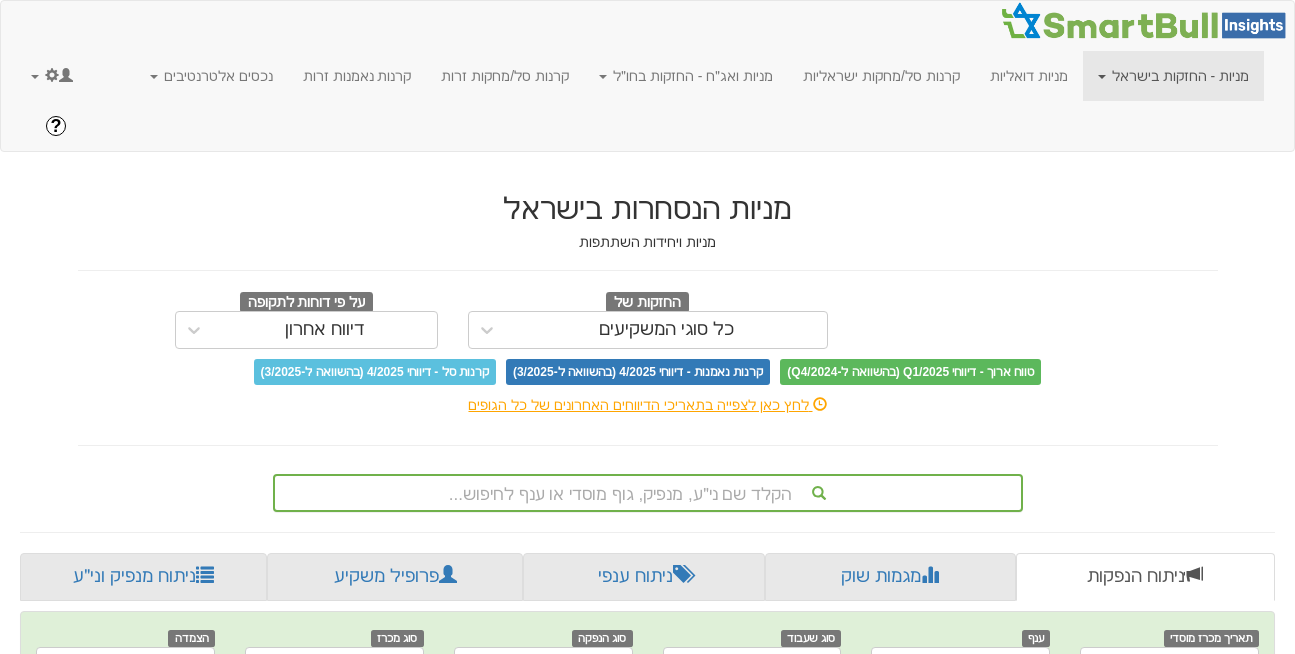 click on "מניות הנסחרות בישראל מניות ויחידות השתתפות החזקות של כל סוגי המשקיעים על פי דוחות לתקופה דיווח אחרון טווח ארוך - דיווחי Q1/2025 (בהשוואה ל-Q4/2024) קרנות נאמנות - דיווחי 4/2025 (בהשוואה ל-3/2025) קרנות סל - דיווחי 4/2025 (בהשוואה ל-3/2025)   לחץ כאן לצפייה בתאריכי הדיווחים האחרונים של כל הגופים הקלד שם ני״ע, מנפיק, גוף מוסדי או ענף לחיפוש...  ניתוח הנפקות  מגמות שוק  ניתוח ענפי  פרופיל משקיע  ניתוח מנפיק וני״ע תאריך מכרז מוסדי 6 חודשים אחרונים ענף בחר או הזן ענף סוג שעבוד בחר או הזן סוג שעבוד סוג הנפקה בחר או הזן סוג הנפקה סוג מכרז בחר או הזן סוג מכרז הצמדה בחר או הזן הצמדה מח״מ מינמלי 199" at bounding box center [647, 1476] 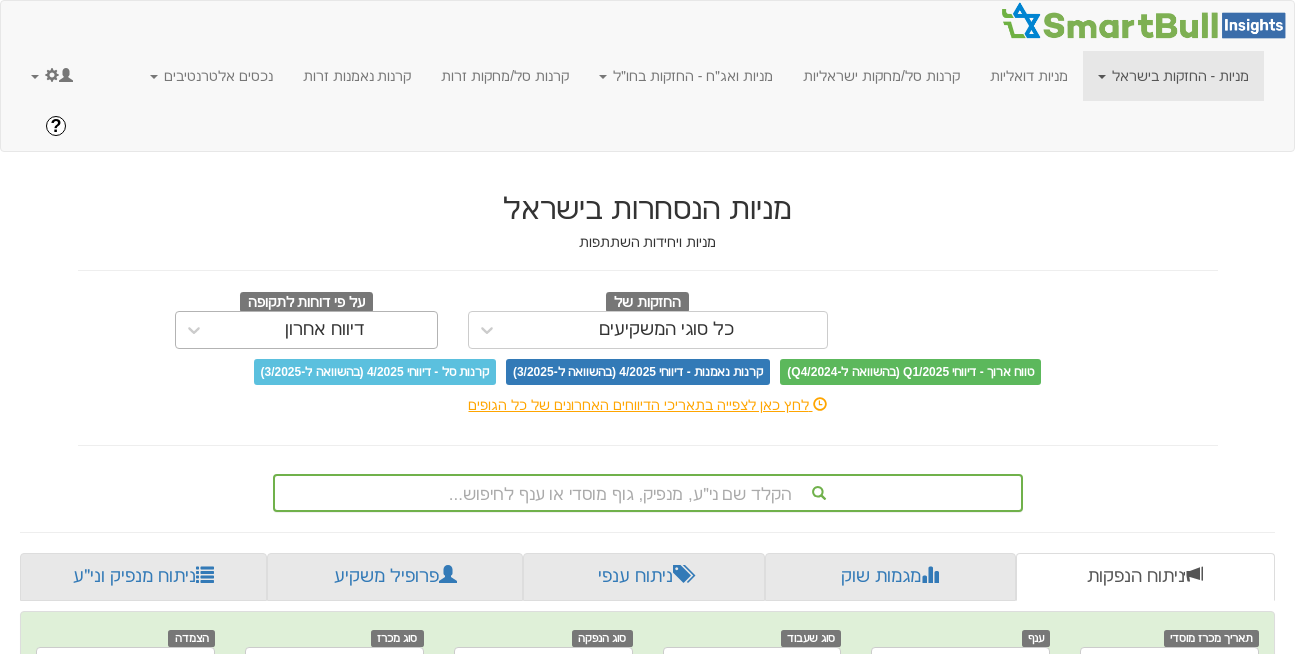click on "דיווח אחרון" at bounding box center [325, 330] 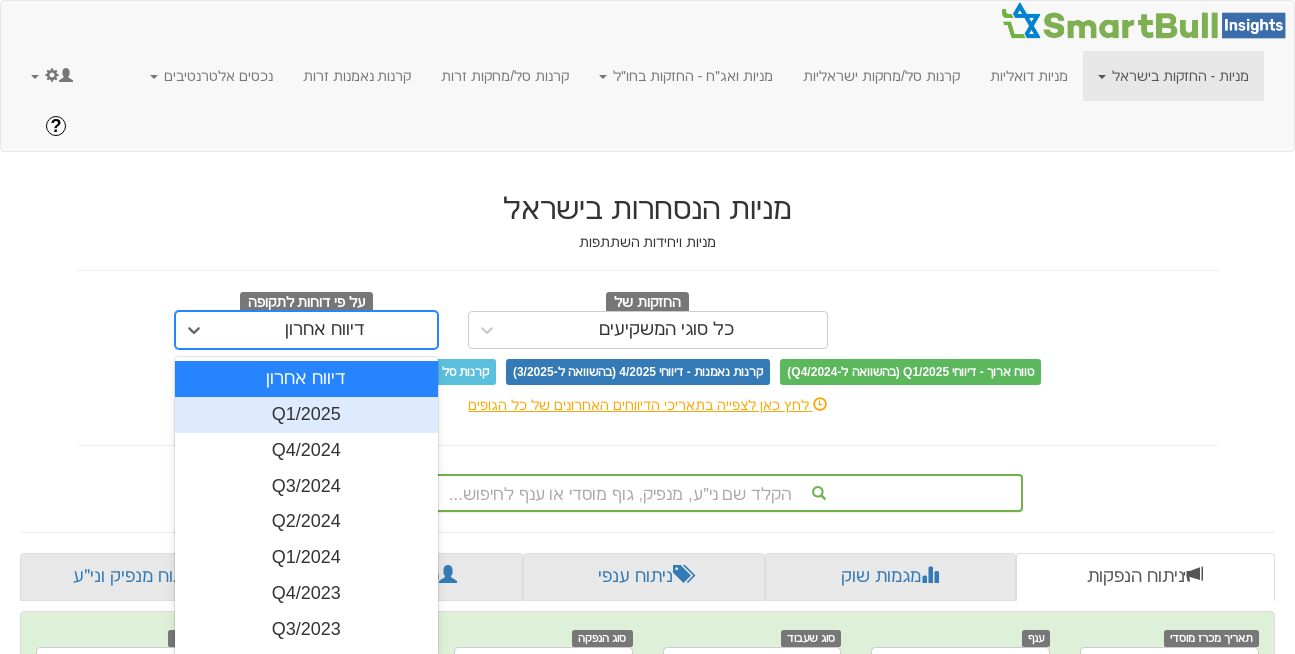 click on "Q1/2025" at bounding box center (306, 415) 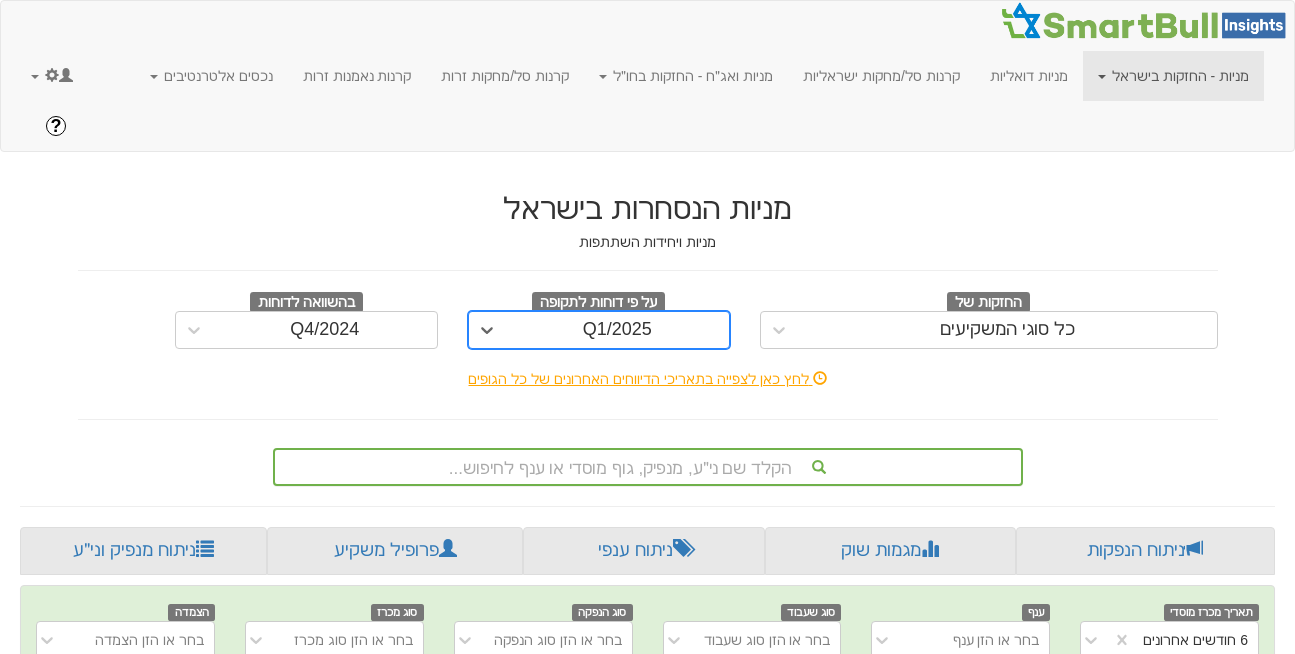 scroll, scrollTop: 70, scrollLeft: 0, axis: vertical 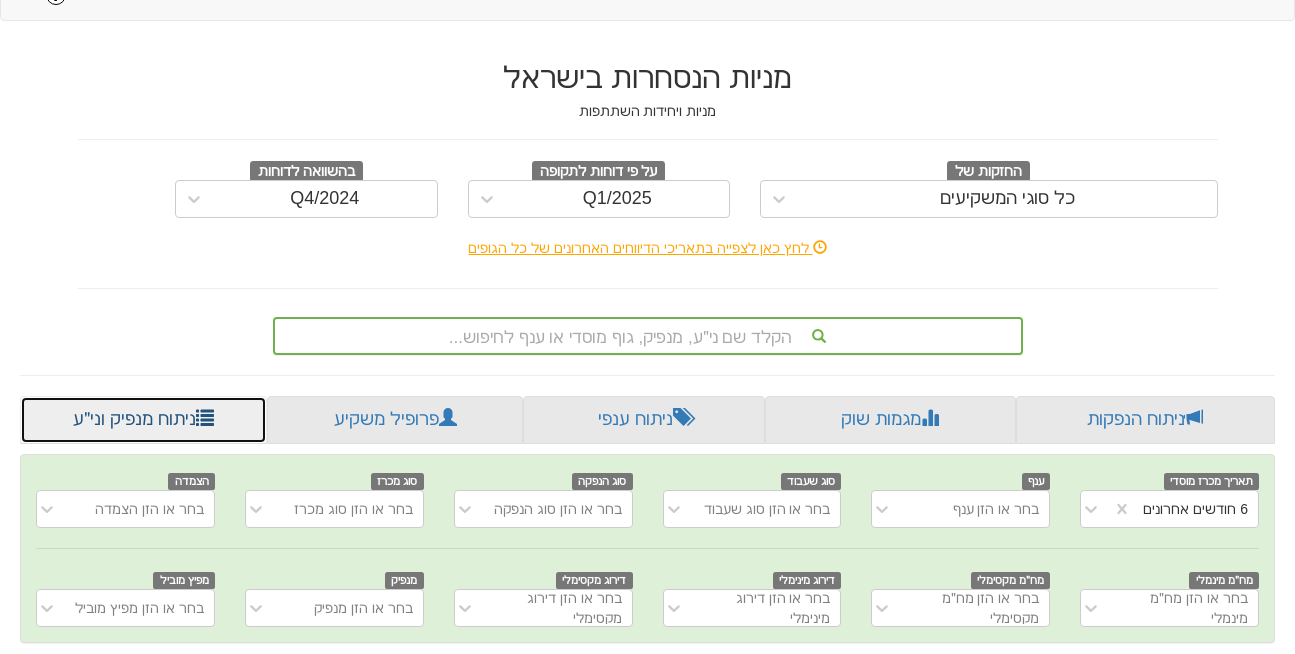 click on "ניתוח מנפיק וני״ע" at bounding box center [143, 420] 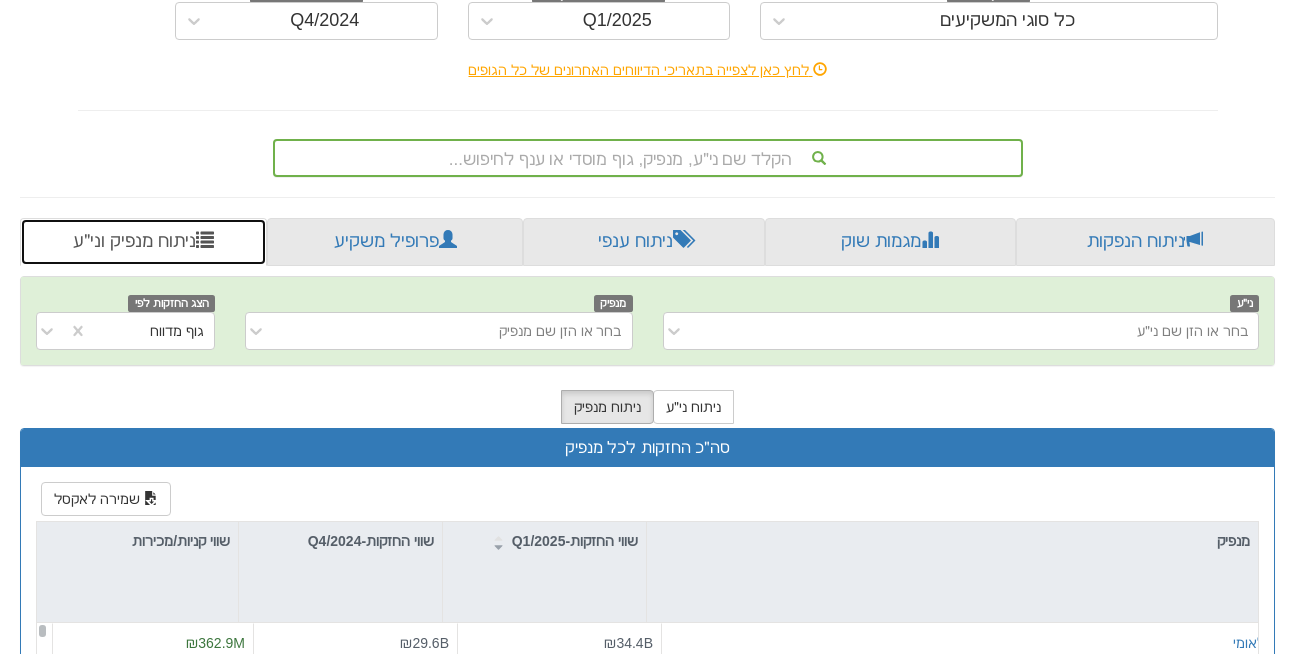 scroll, scrollTop: 308, scrollLeft: 0, axis: vertical 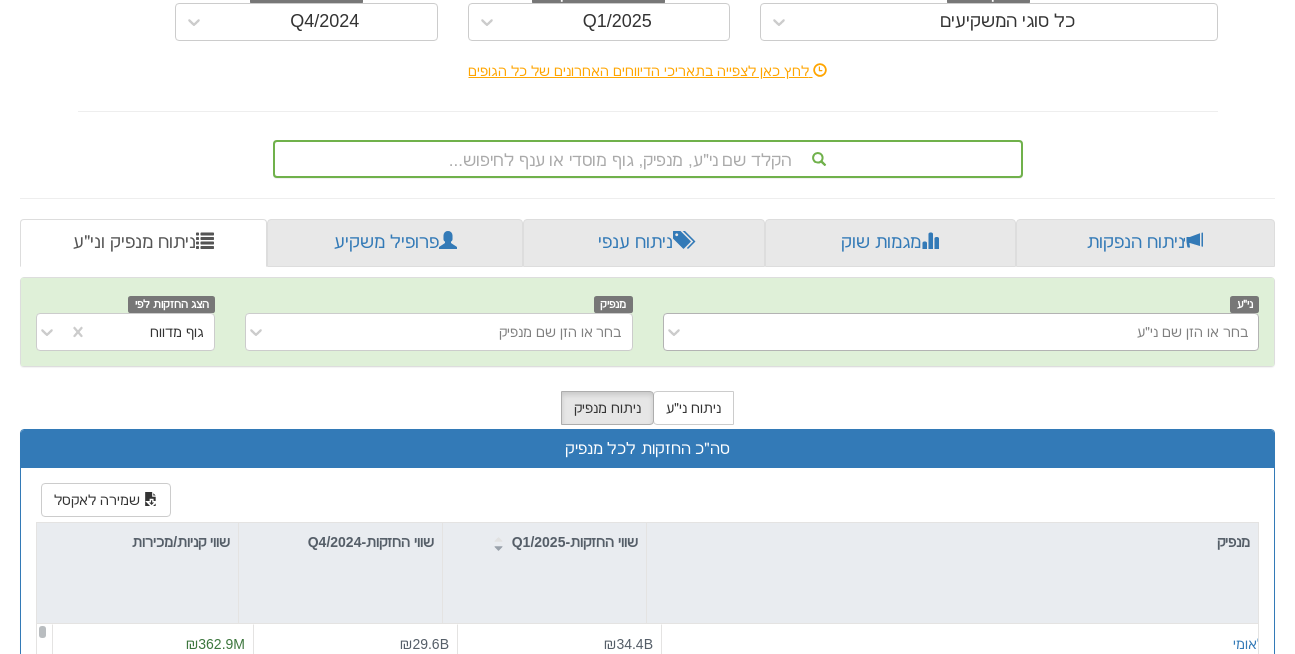 click on "בחר או הזן שם ני״ע" at bounding box center (977, 332) 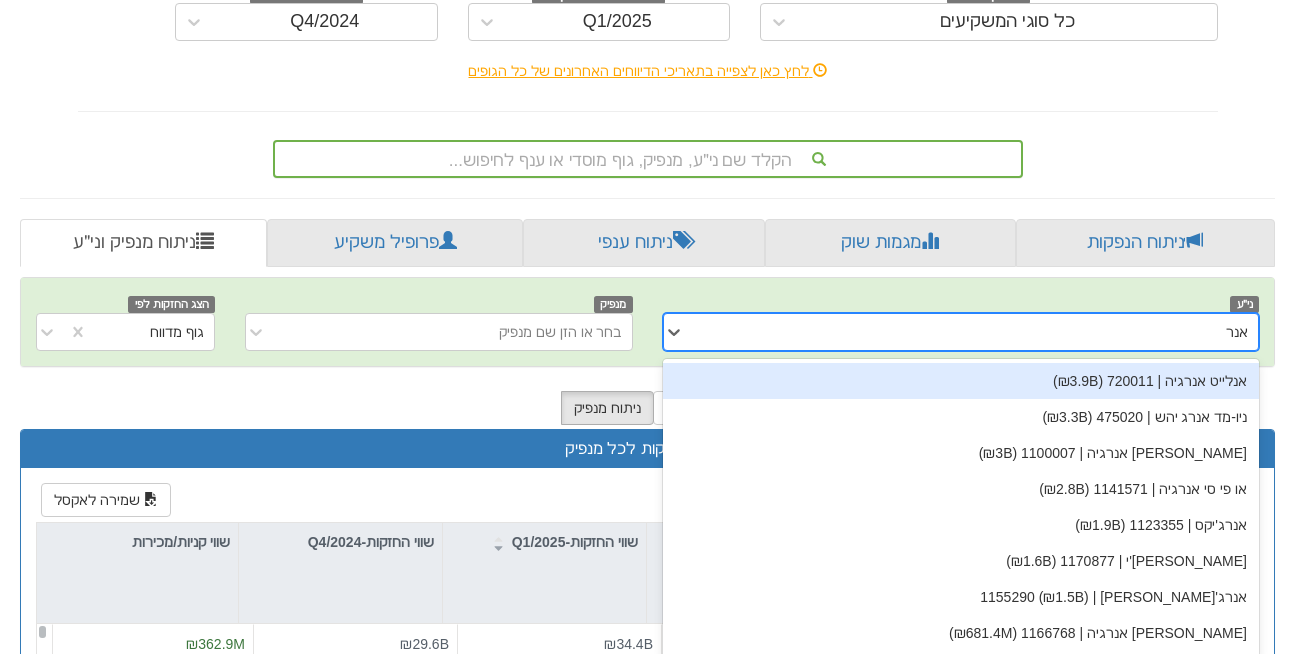 type on "אנרג" 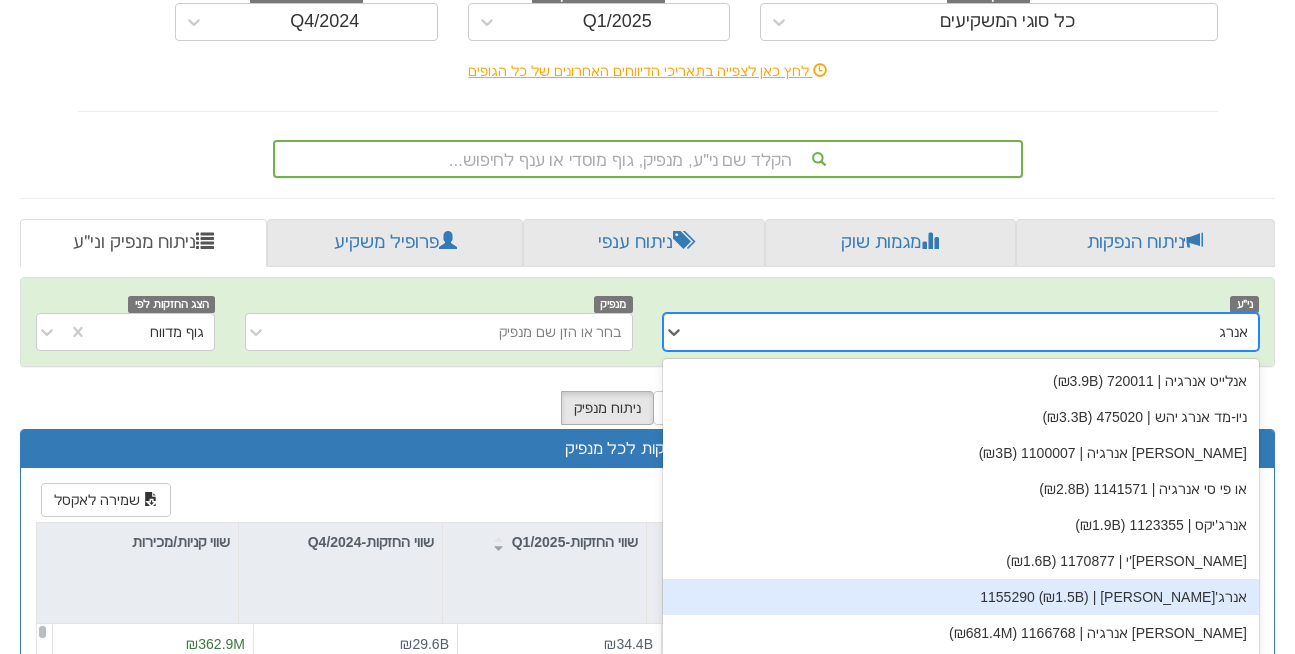 click on "אנרג'יאן | 1155290 (₪1.5B)" at bounding box center (961, 597) 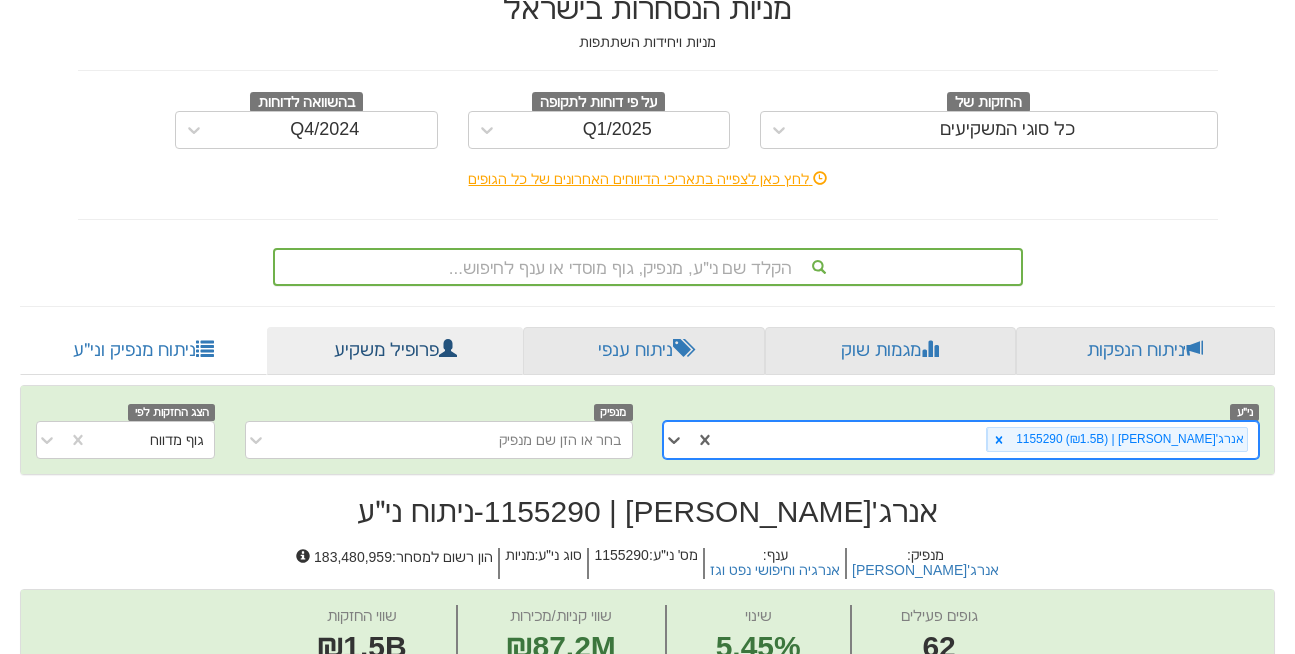 scroll, scrollTop: 200, scrollLeft: 0, axis: vertical 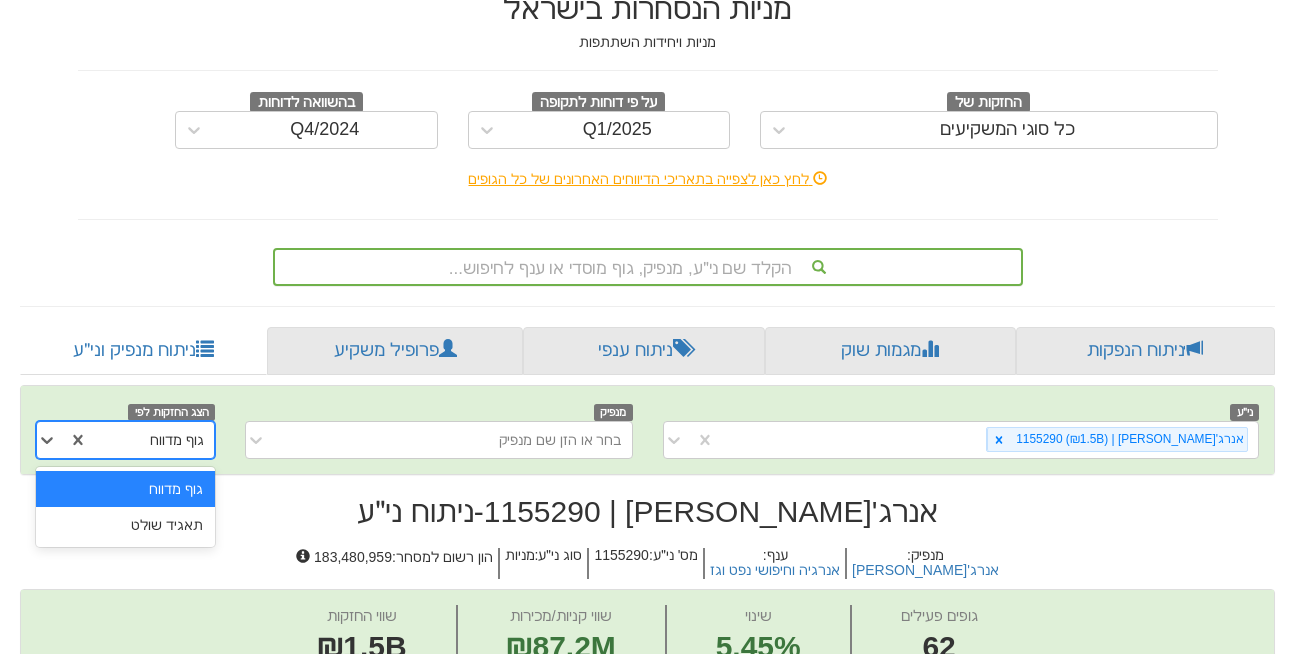 click on "גוף מדווח" at bounding box center (177, 440) 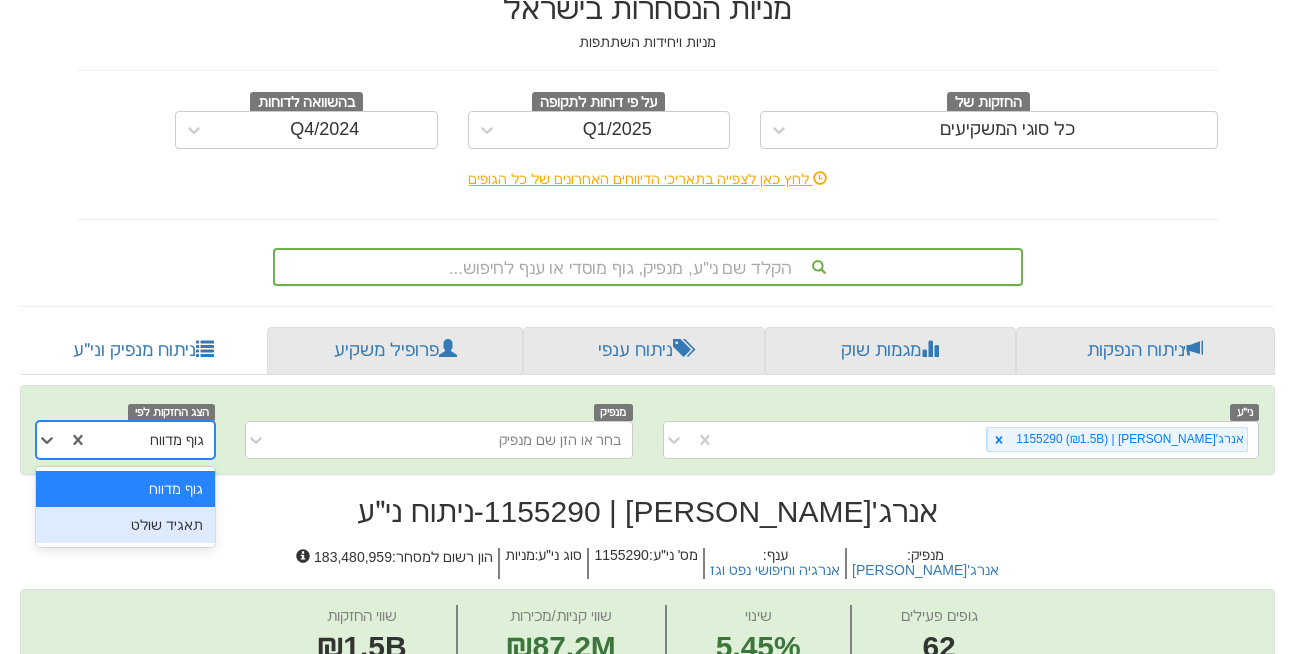 click on "תאגיד שולט" at bounding box center [125, 525] 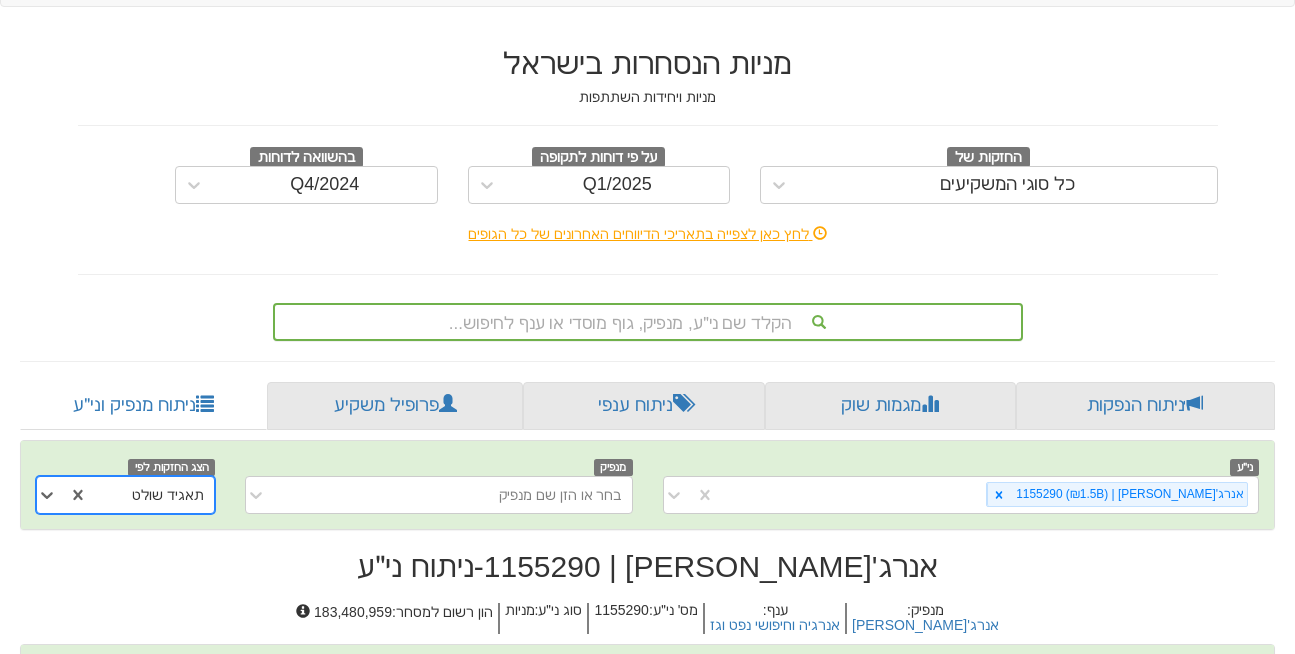 scroll, scrollTop: 51, scrollLeft: 0, axis: vertical 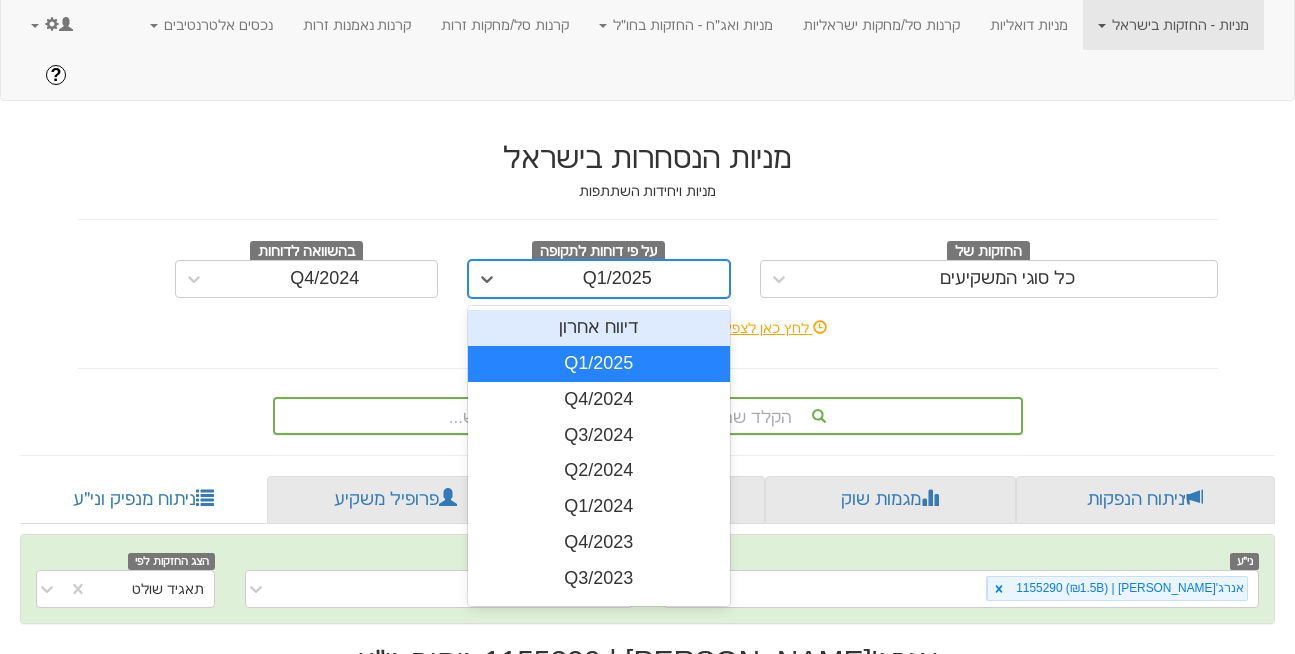 click on "Q1/2025" at bounding box center [617, 279] 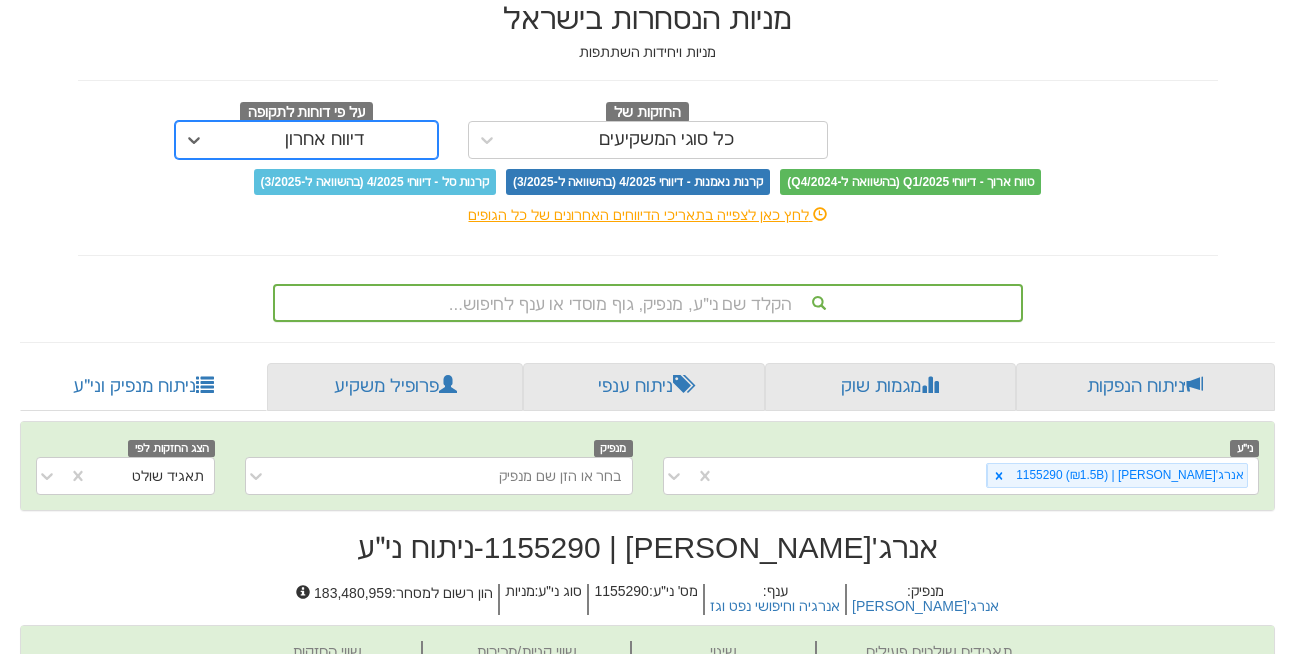 scroll, scrollTop: 189, scrollLeft: 0, axis: vertical 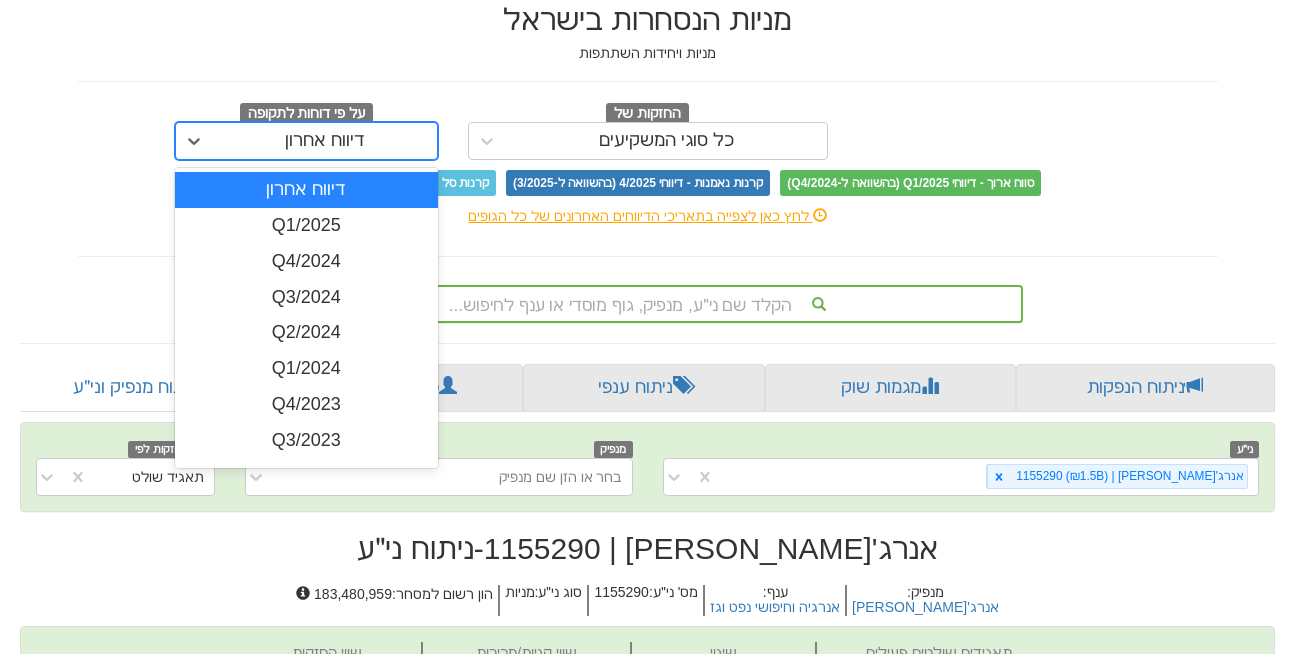click on "דיווח אחרון" at bounding box center (325, 141) 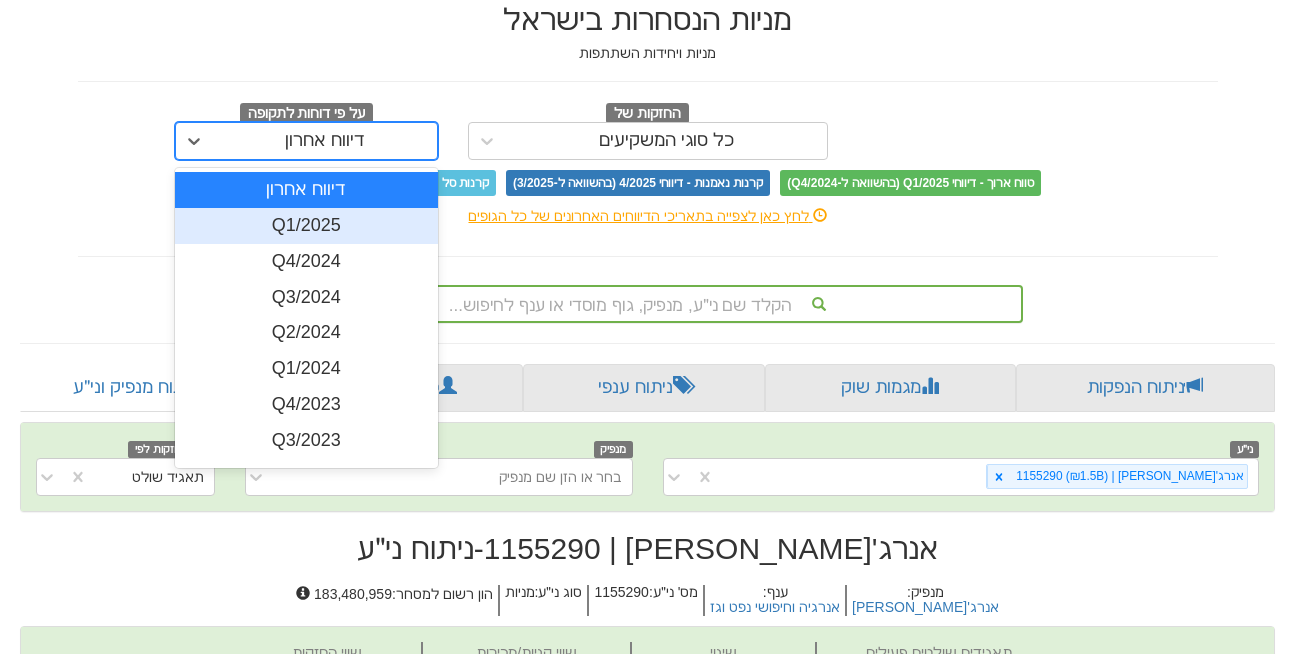 click on "Q1/2025" at bounding box center (306, 226) 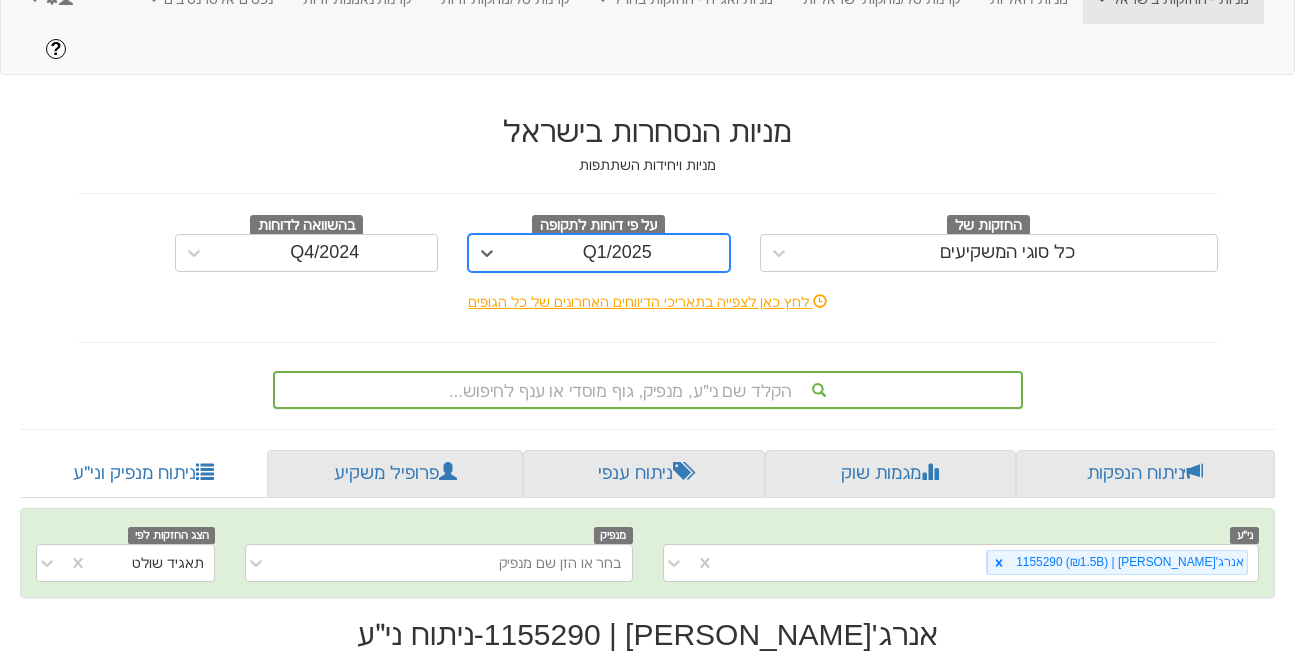 scroll, scrollTop: 189, scrollLeft: 0, axis: vertical 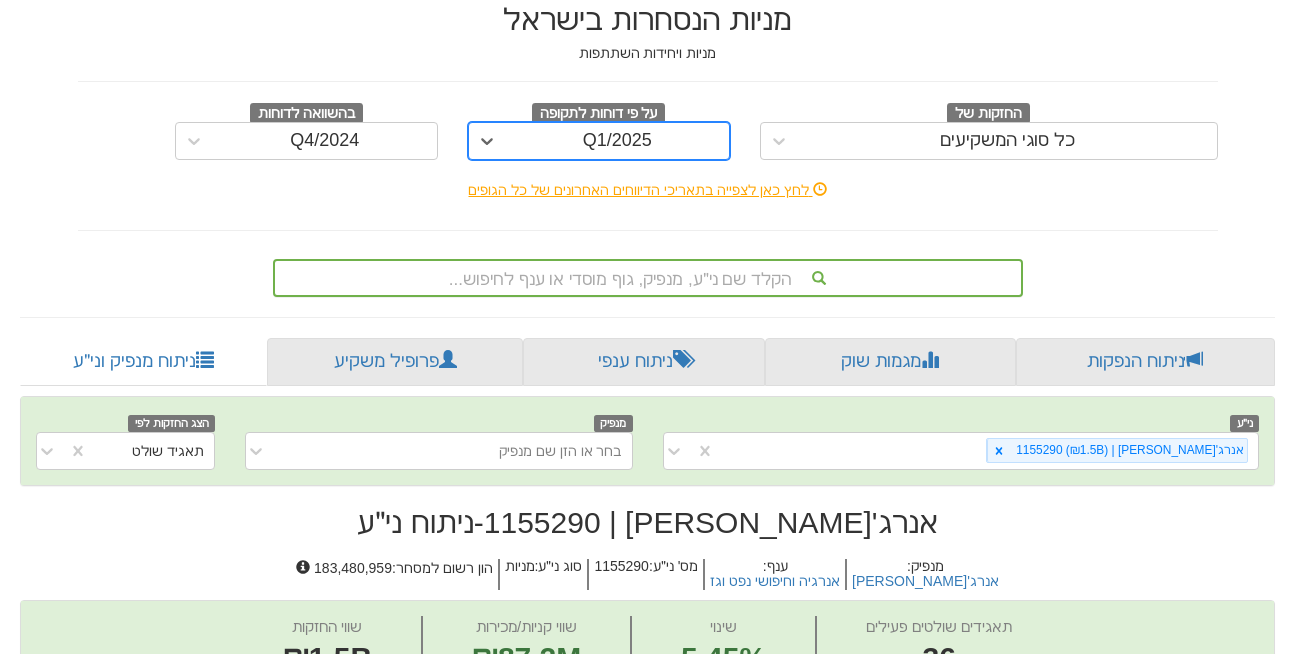 click on "על פי דוחות לתקופה" at bounding box center [598, 114] 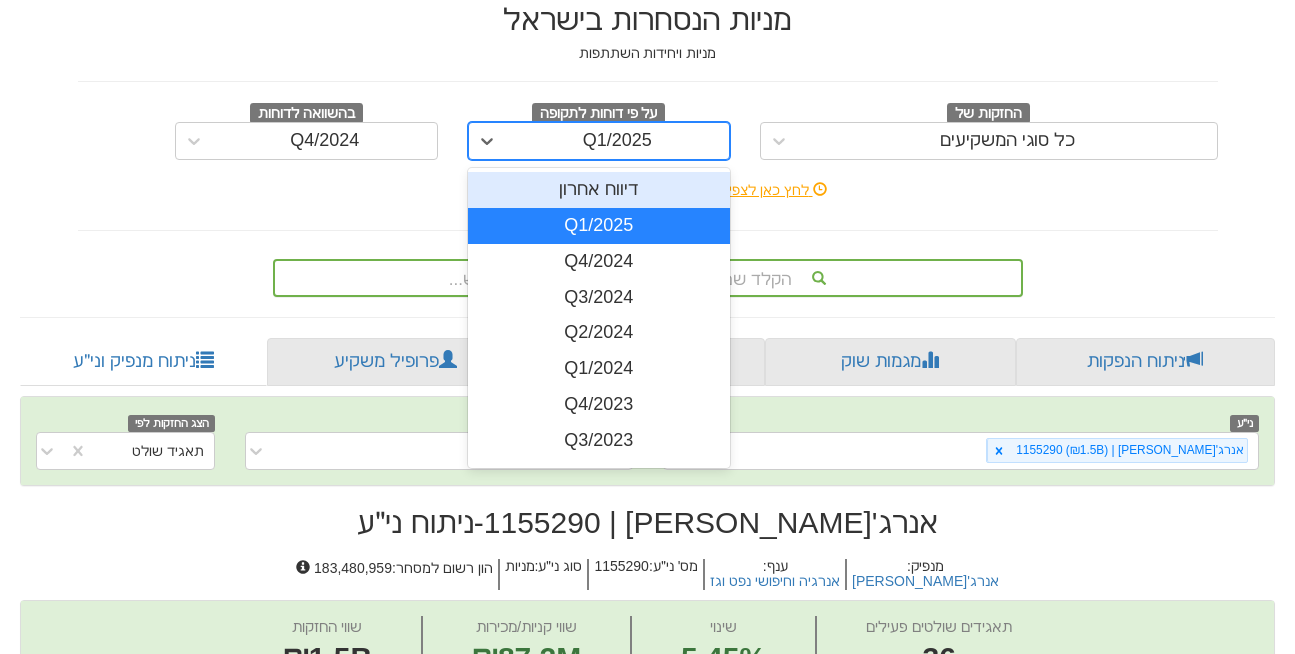 click on "Q1/2025" at bounding box center (617, 141) 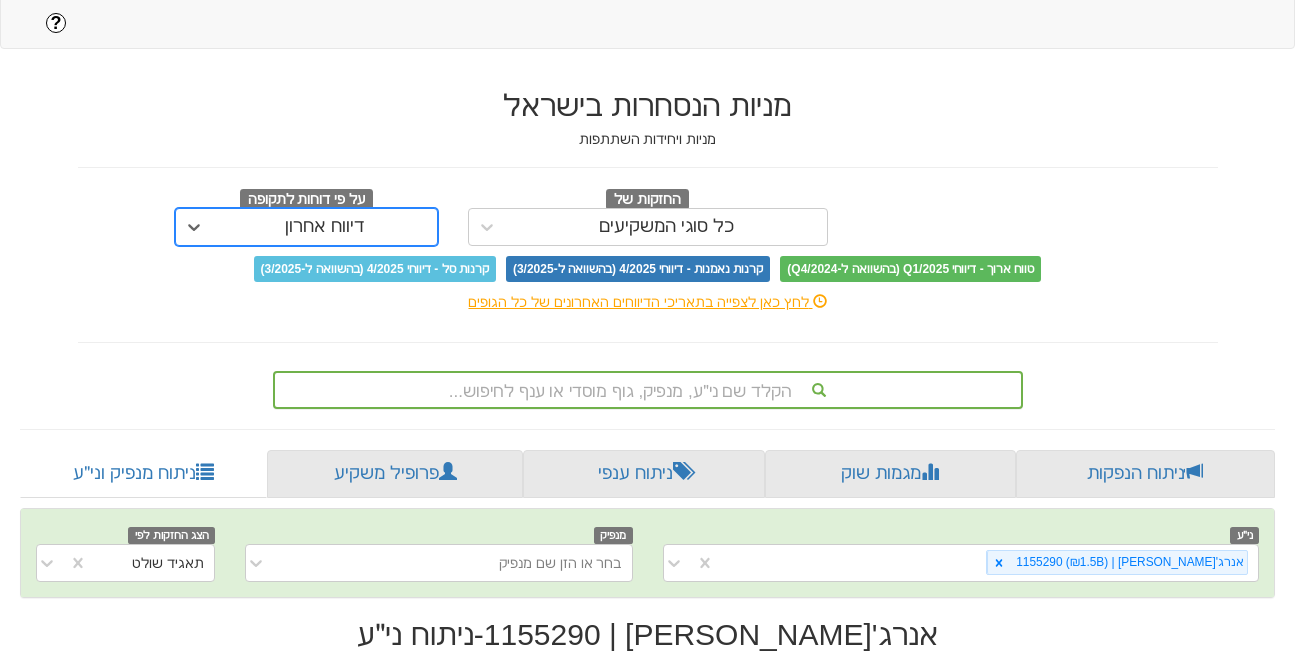 scroll, scrollTop: 189, scrollLeft: 0, axis: vertical 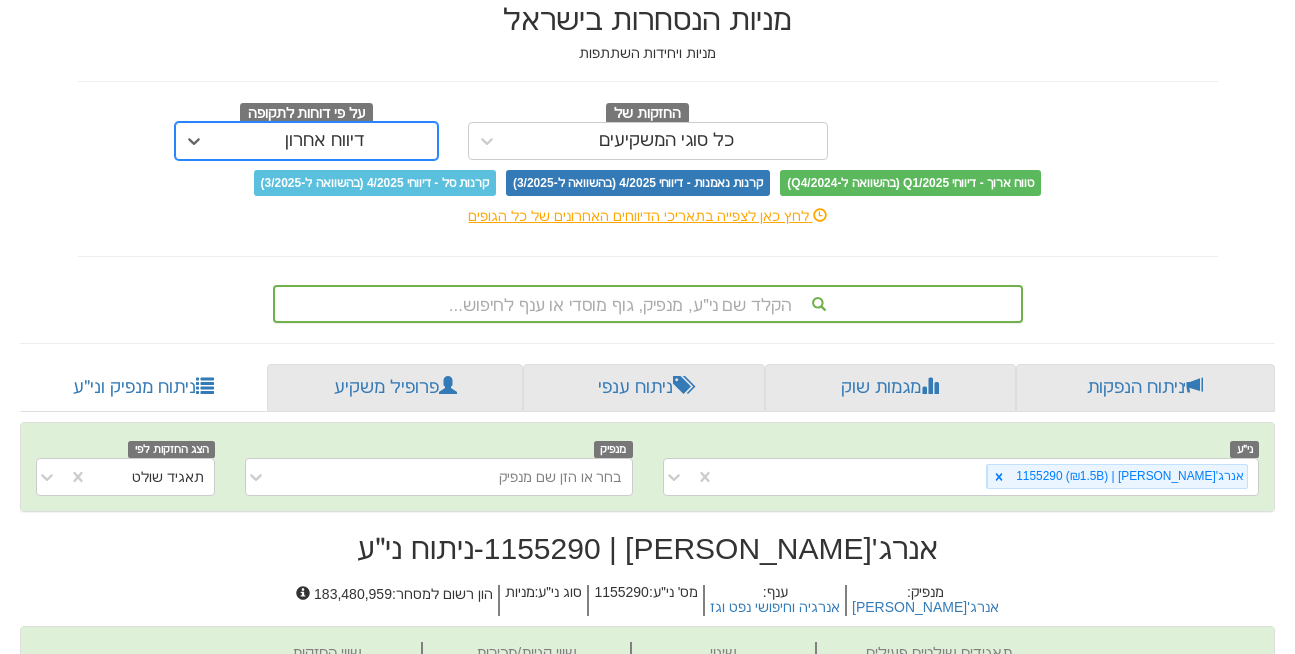 click on "דיווח אחרון" at bounding box center [325, 141] 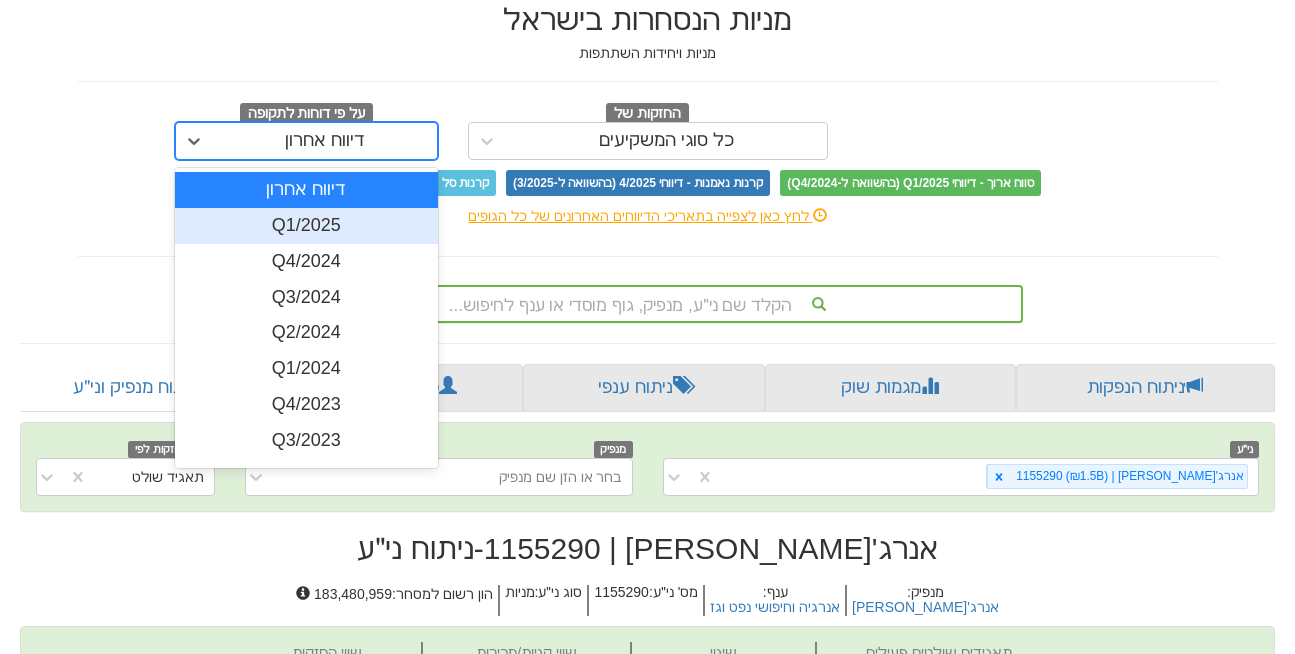 click on "Q1/2025" at bounding box center [306, 226] 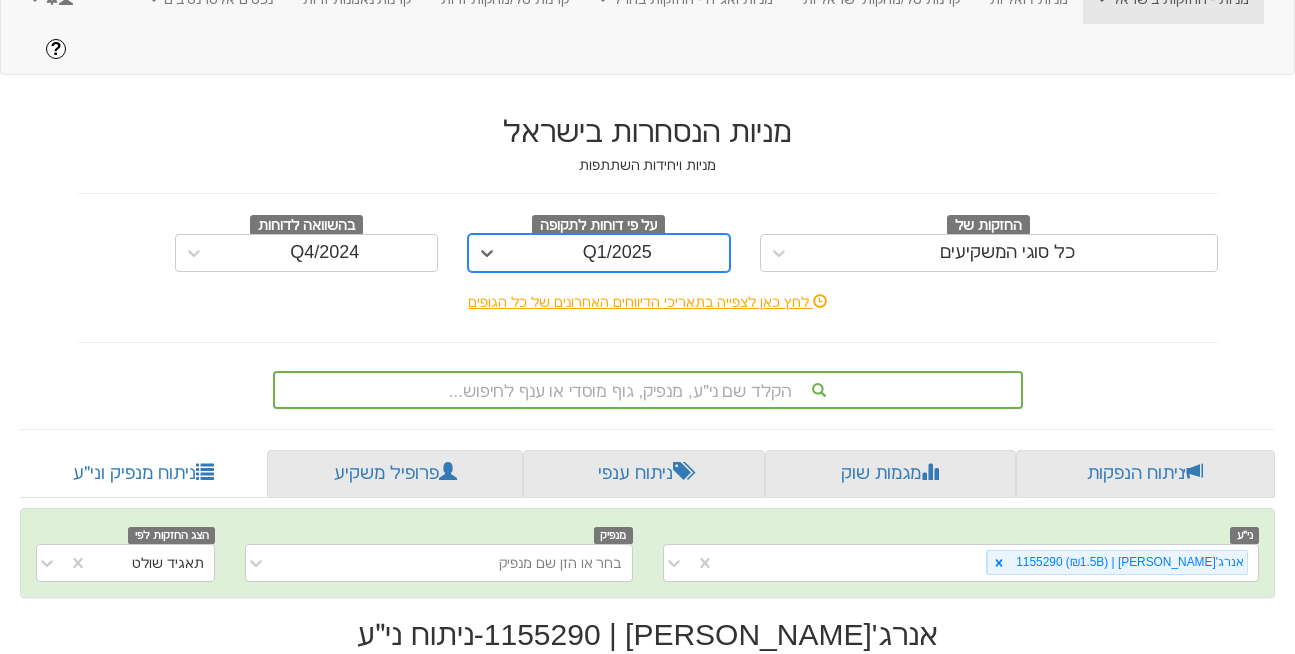 scroll, scrollTop: 189, scrollLeft: 0, axis: vertical 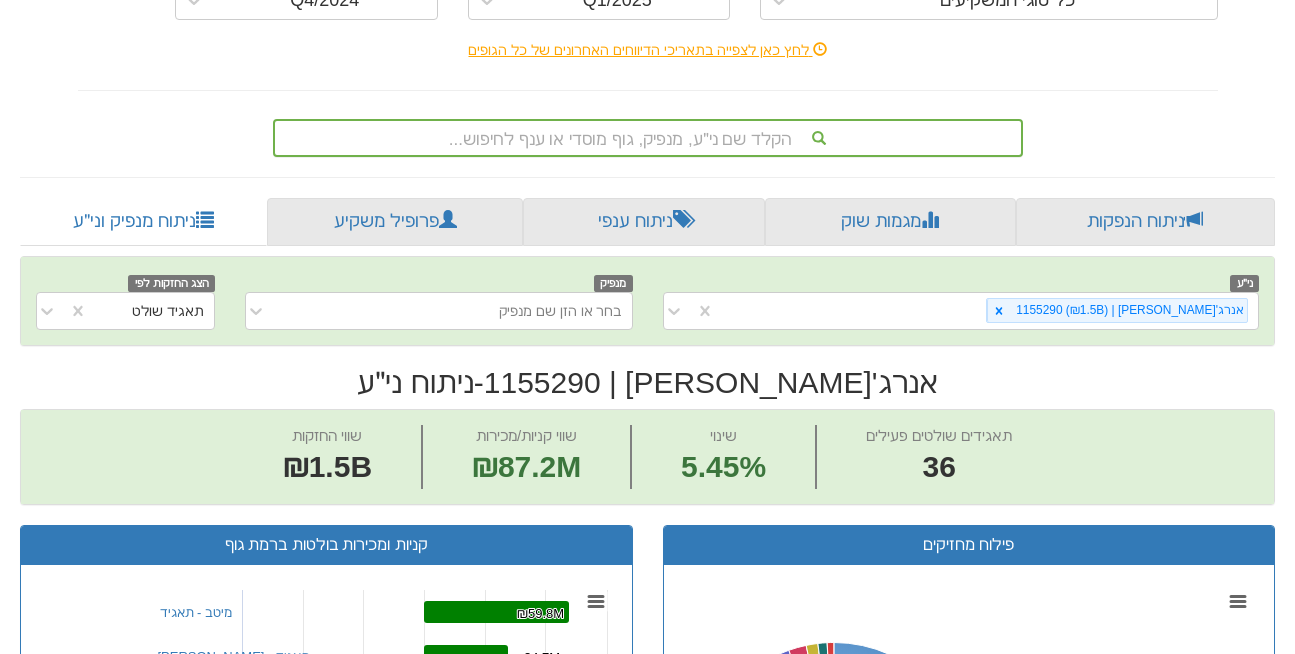 click on "מניות הנסחרות בישראל מניות ויחידות השתתפות החזקות של כל סוגי המשקיעים על פי דוחות לתקופה Q1/2025 בהשוואה לדוחות Q4/2024   לחץ כאן לצפייה בתאריכי הדיווחים האחרונים של כל הגופים הקלד שם ני״ע, מנפיק, גוף מוסדי או ענף לחיפוש...  ניתוח הנפקות  מגמות שוק  ניתוח ענפי  פרופיל משקיע  ניתוח מנפיק וני״ע ני״ע אנרג'יאן | 1155290 (₪1.5B) מנפיק בחר או הזן שם מנפיק הצג החזקות לפי תאגיד שולט אנרג'יאן | 1155290  -  ניתוח ני״ע שווי החזקות ₪1.5B שווי קניות/מכירות ₪87.2M שינוי 5.45% תאגידים שולטים פעילים 36 פילוח מחזיקים Created with Highcharts 8.2.2 Chart context menu 80.81% 80.81% 5.27% 5.27% 3.28% 3.28% 2.75% 2.75% 2.47% 2.47% 2.12% 2.12% 1.40% 1.40% 1.10% 1.10% 0.80% 0.80% 0 0" at bounding box center (647, 961) 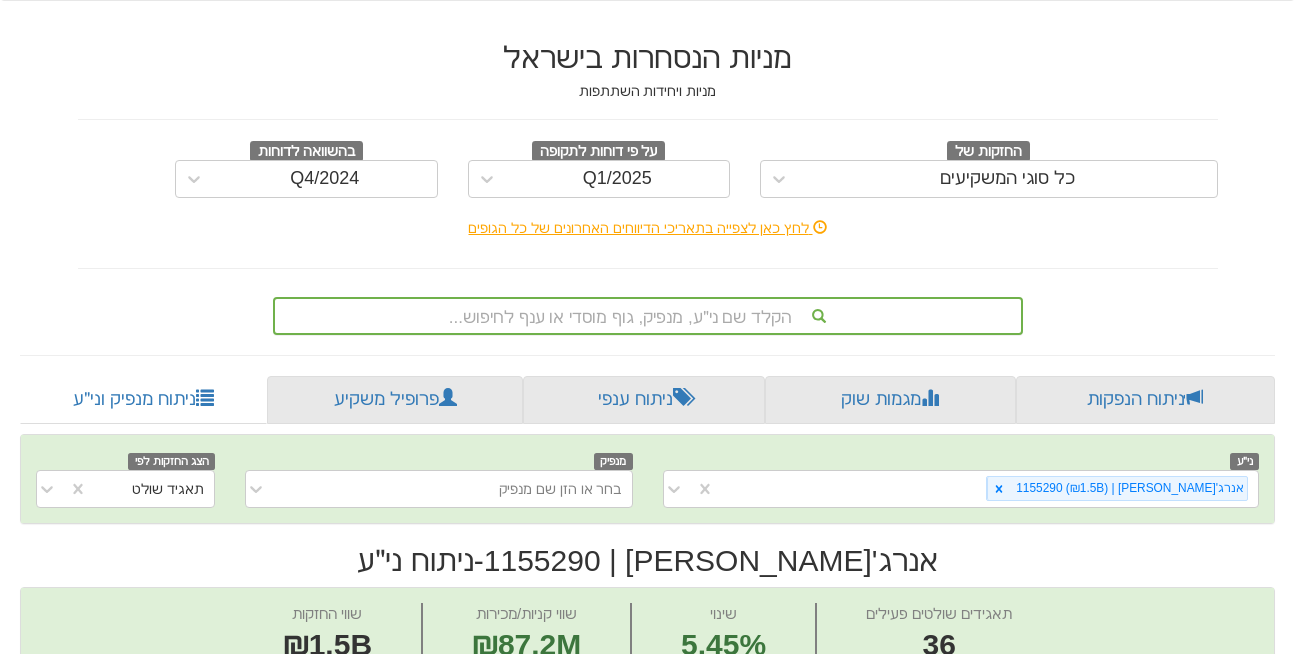 scroll, scrollTop: 179, scrollLeft: 0, axis: vertical 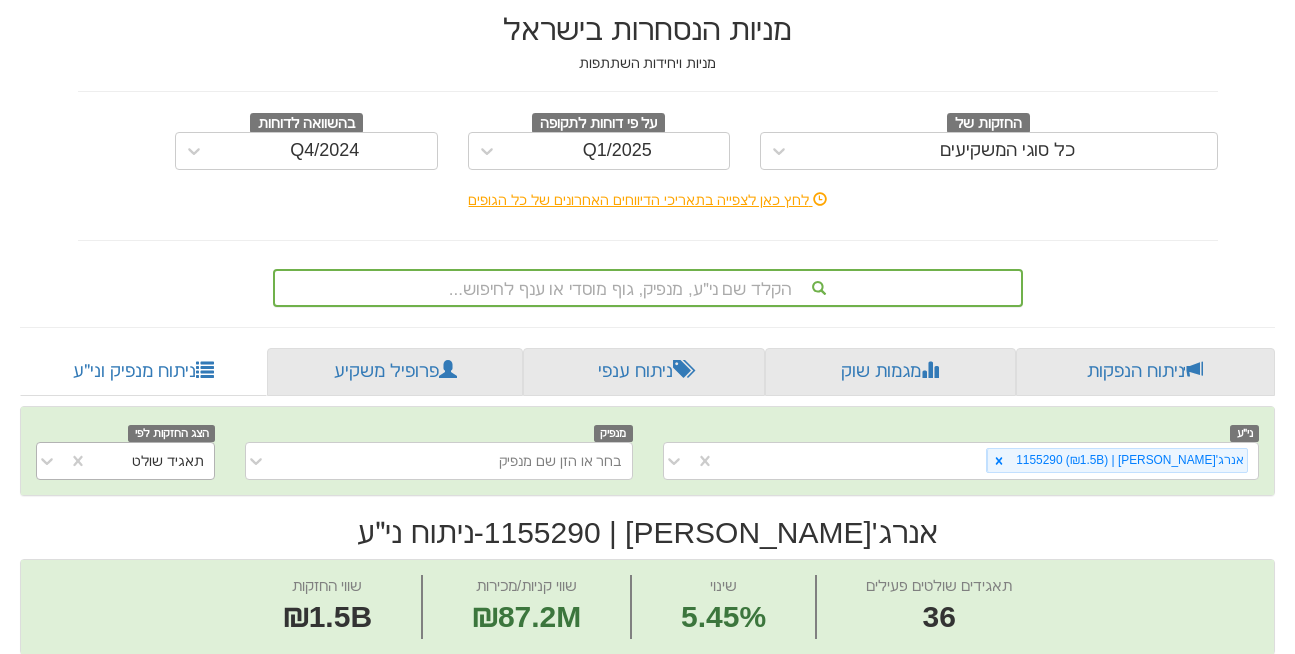 click on "תאגיד שולט" at bounding box center (151, 461) 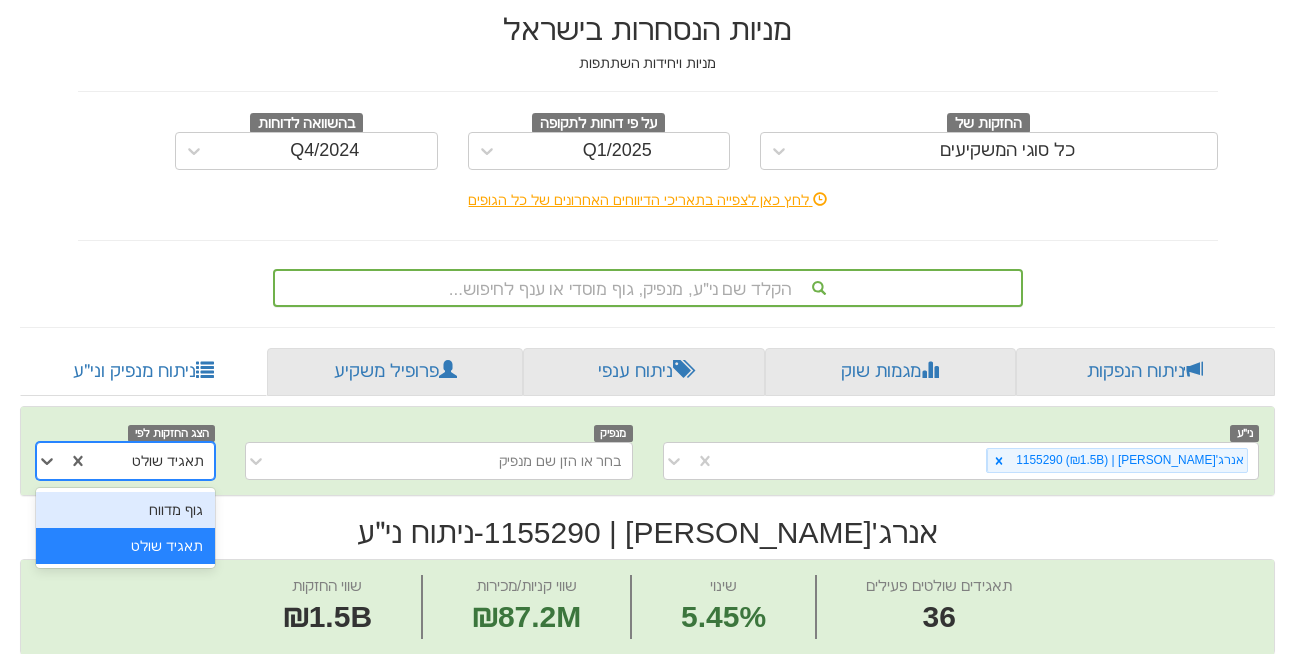 click on "גוף מדווח" at bounding box center (125, 510) 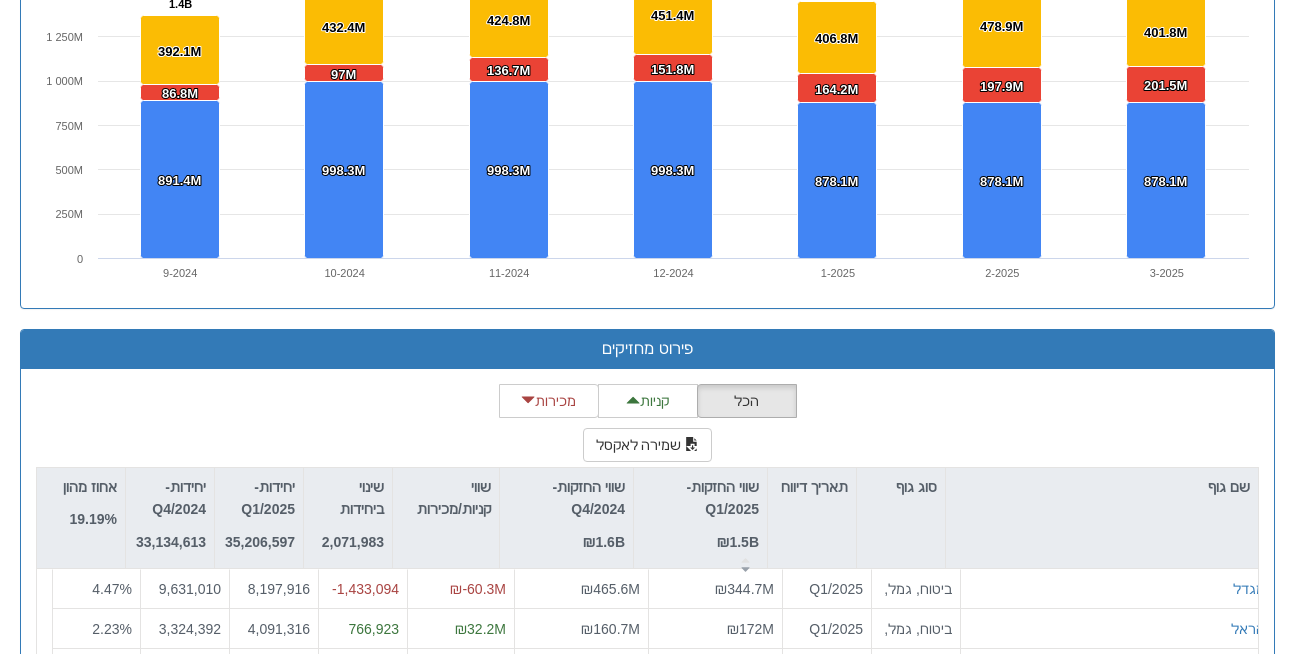 scroll, scrollTop: 1535, scrollLeft: 0, axis: vertical 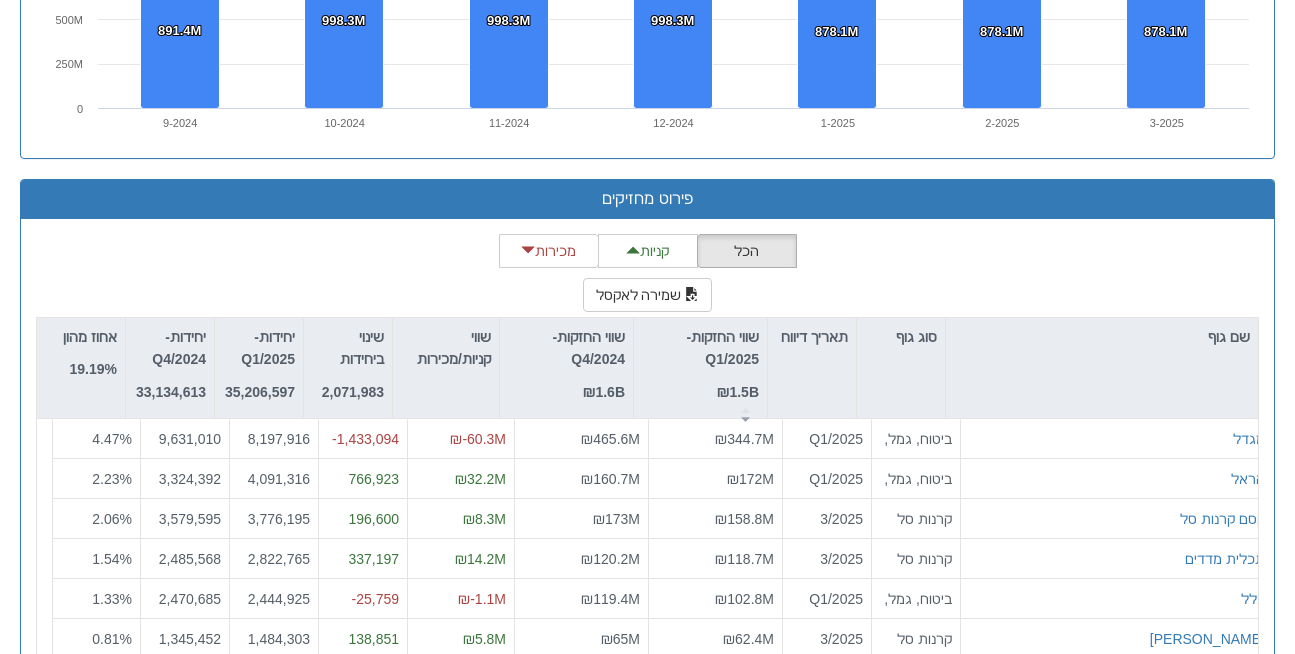 click on "הכל  קניות  מכירות    שמירה לאקסל שם גוף סוג גוף תאריך דיווח שווי החזקות-Q1/2025 ₪1.5B שווי החזקות-Q4/2024 ₪1.6B שווי קניות/מכירות שינוי ביחידות 2,071,983 יחידות-Q1/2025 35,206,597 יחידות-Q4/2024 33,134,613 אחוז מהון 19.19% מגדל ביטוח, גמל, פנסיה Q1/2025 ₪344.7M ₪465.6M ₪-60.3M -1,433,094 8,197,916 9,631,010 4.47 % הראל ביטוח, גמל, פנסיה Q1/2025 ₪172M ₪160.7M ₪32.2M 766,923 4,091,316 3,324,392 2.23 % קסם קרנות סל קרנות סל 3/2025 ₪158.8M ₪173M ₪8.3M 196,600 3,776,195 3,579,595 2.06 % תכלית מדדים קרנות סל 3/2025 ₪118.7M ₪120.2M ₪14.2M 337,197 2,822,765 2,485,568 1.54 % כלל ביטוח, גמל, פנסיה Q1/2025 ₪102.8M ₪119.4M ₪-1.1M -25,759 2,444,925 2,470,685 1.33 % הראל מדד קרנות סל 3/2025 ₪62.4M ₪65M ₪5.8M 138,851 1,484,303 1,345,452 0.81 % מגדל קרנות סל 3/2025 %" at bounding box center [647, 475] 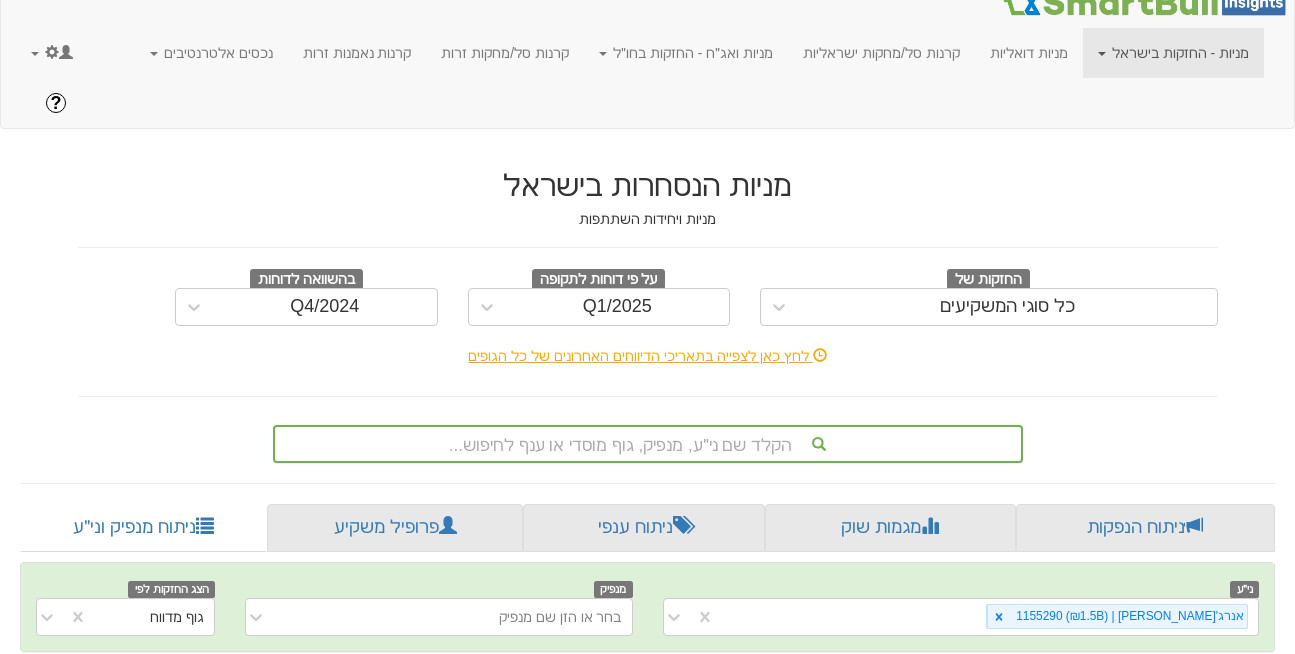 scroll, scrollTop: 0, scrollLeft: 0, axis: both 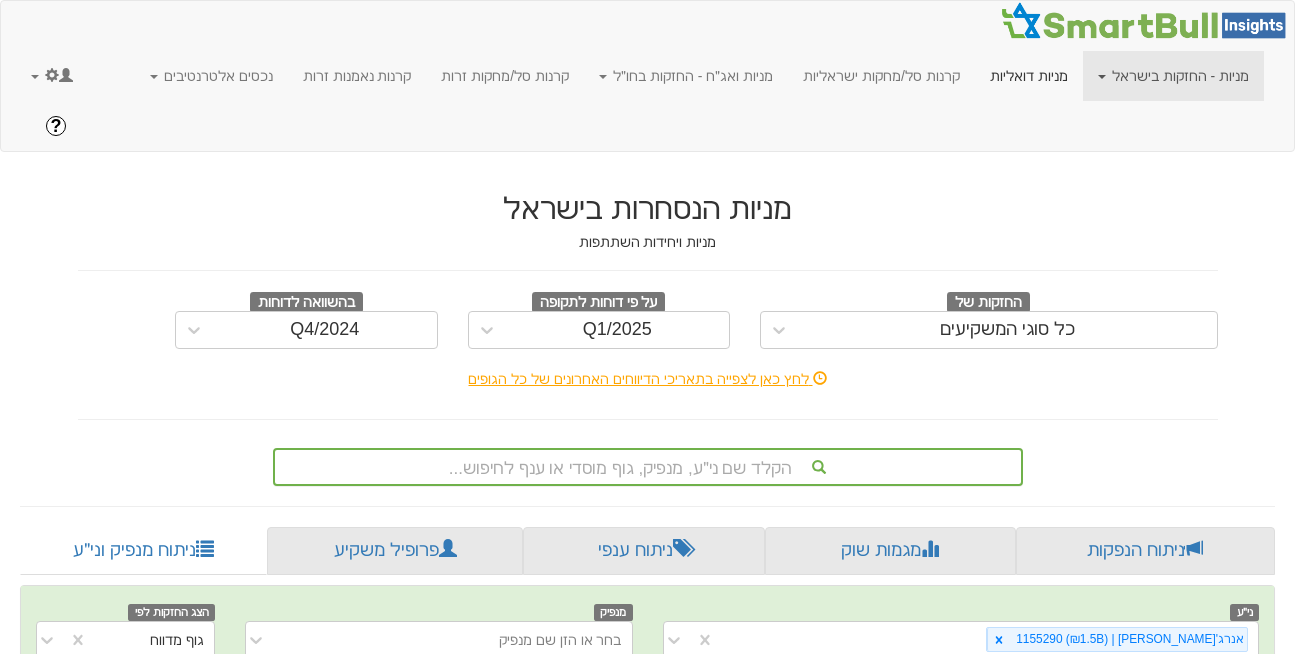 click on "מניות דואליות" at bounding box center (1029, 76) 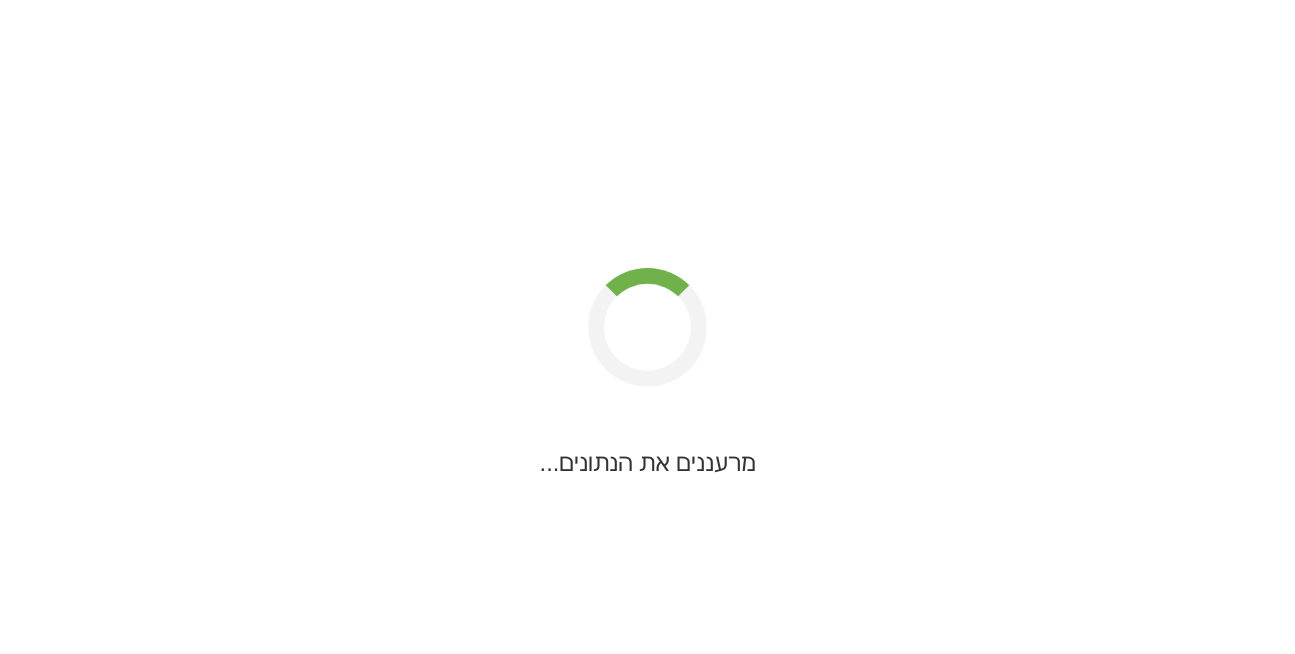 scroll, scrollTop: 0, scrollLeft: 0, axis: both 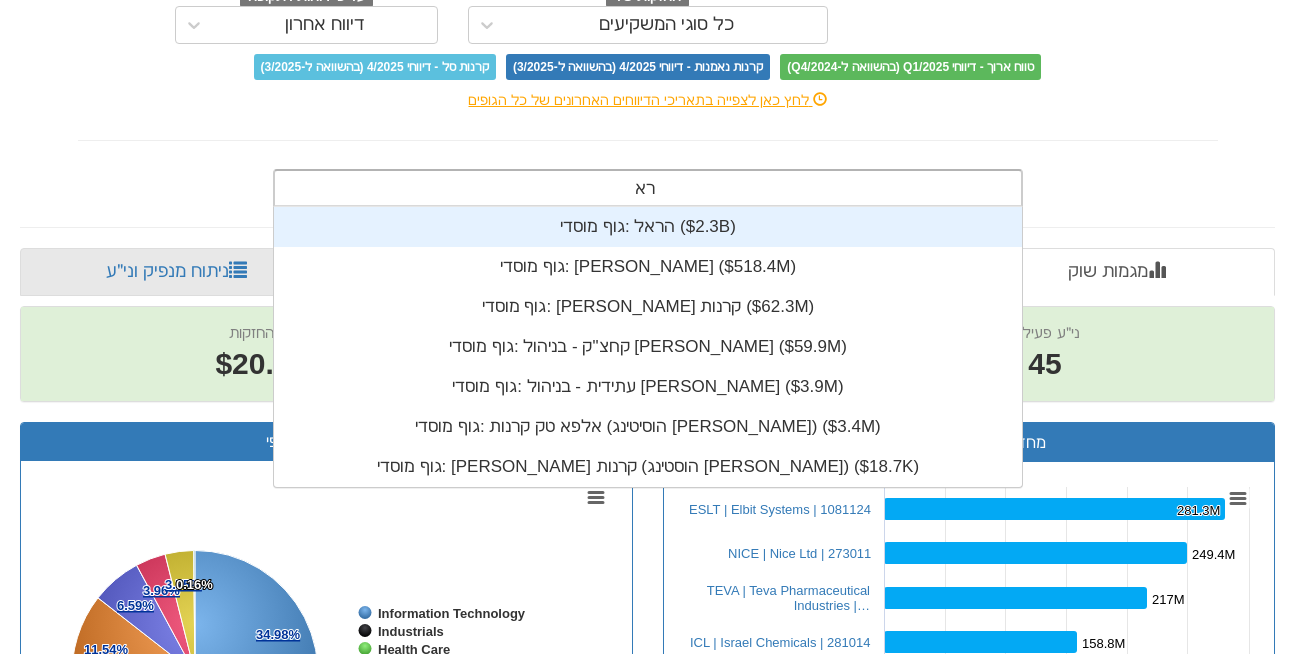 type on "ר" 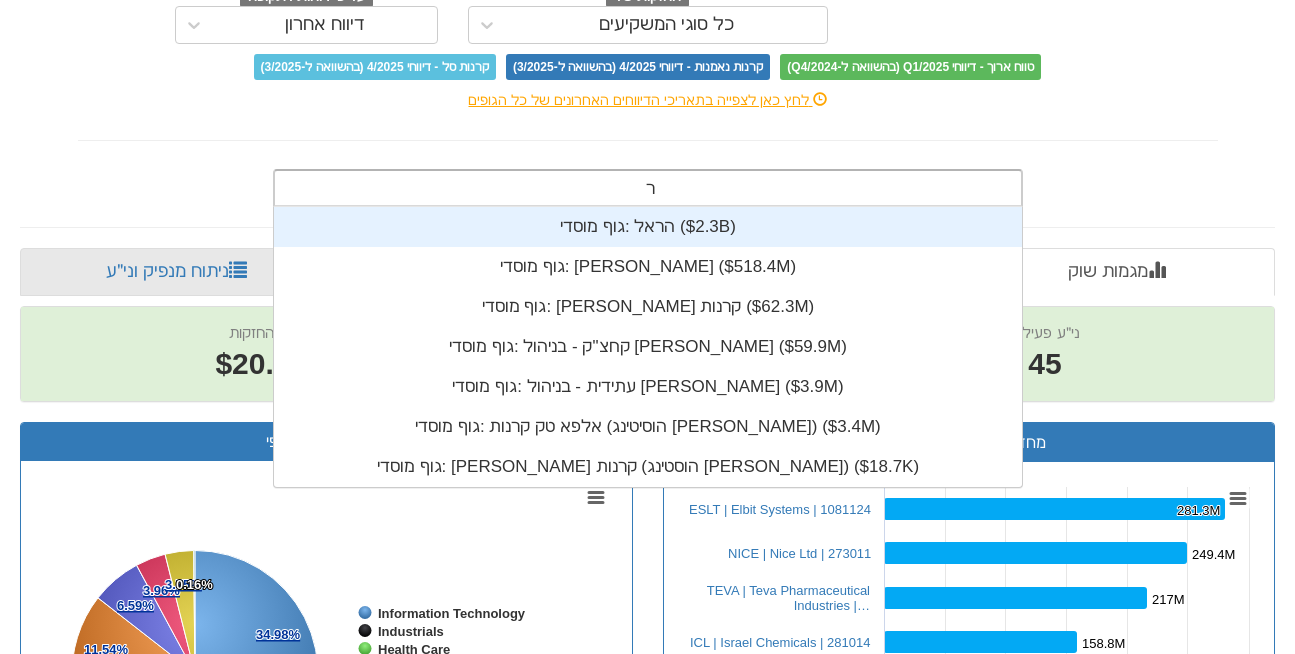 scroll, scrollTop: 15, scrollLeft: 0, axis: vertical 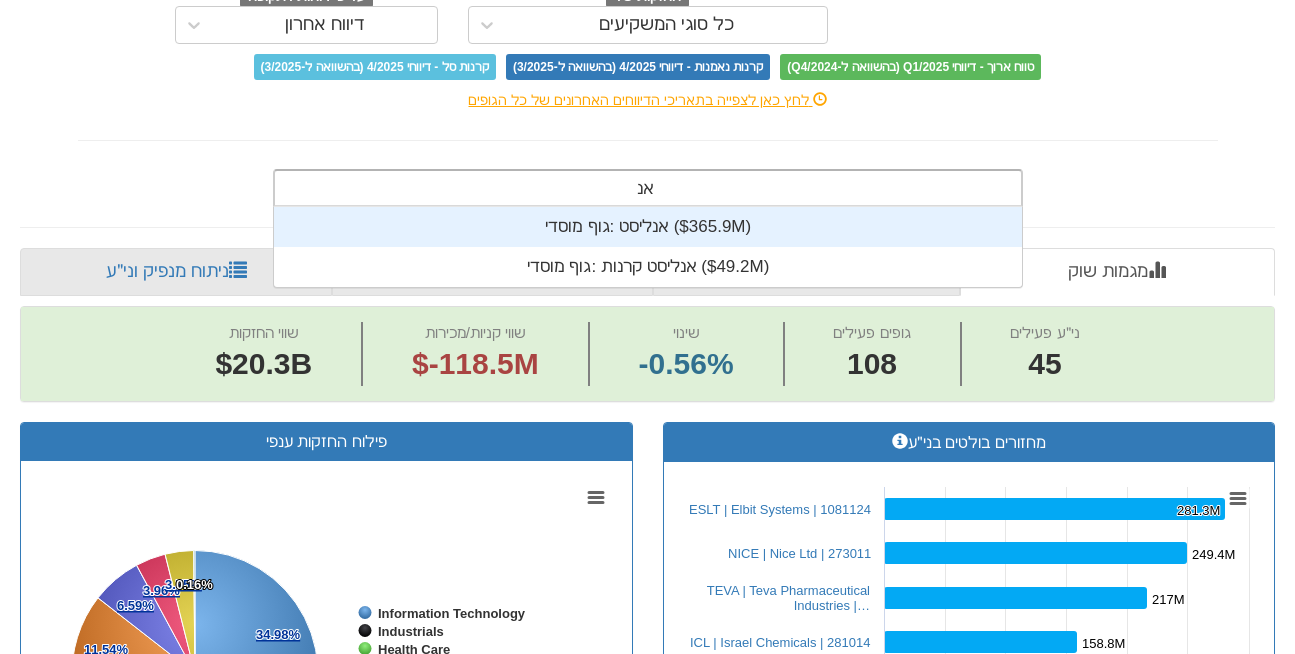 type on "א" 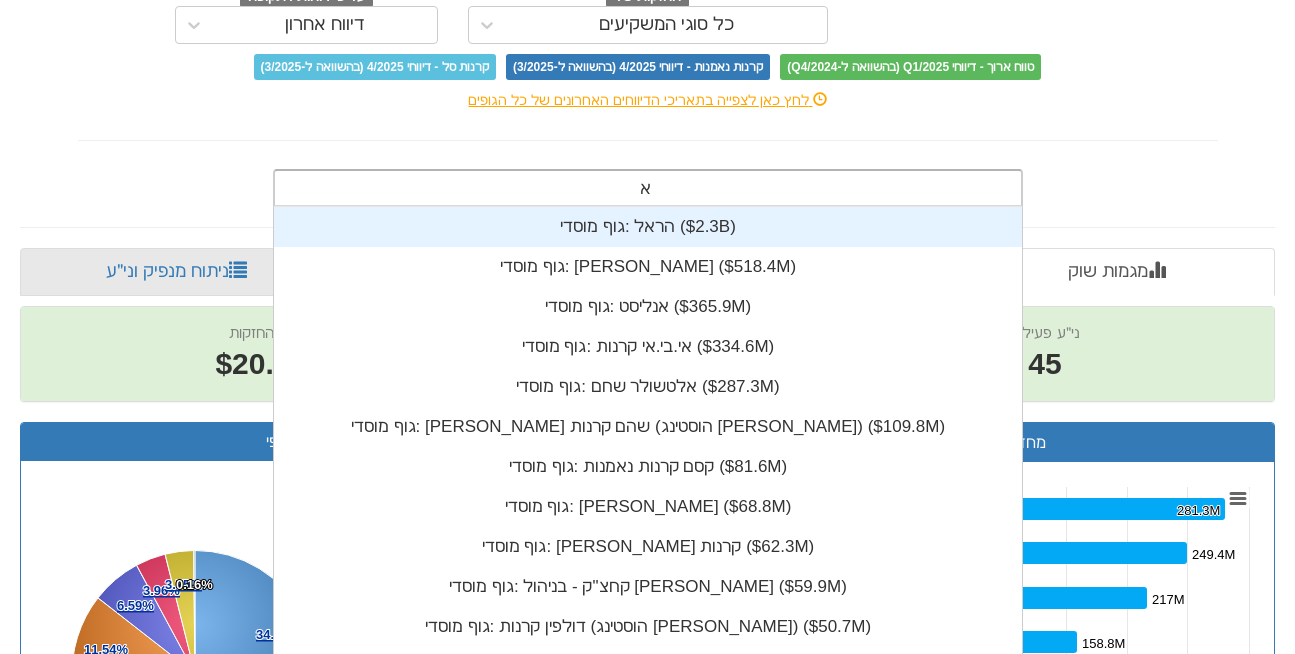 type 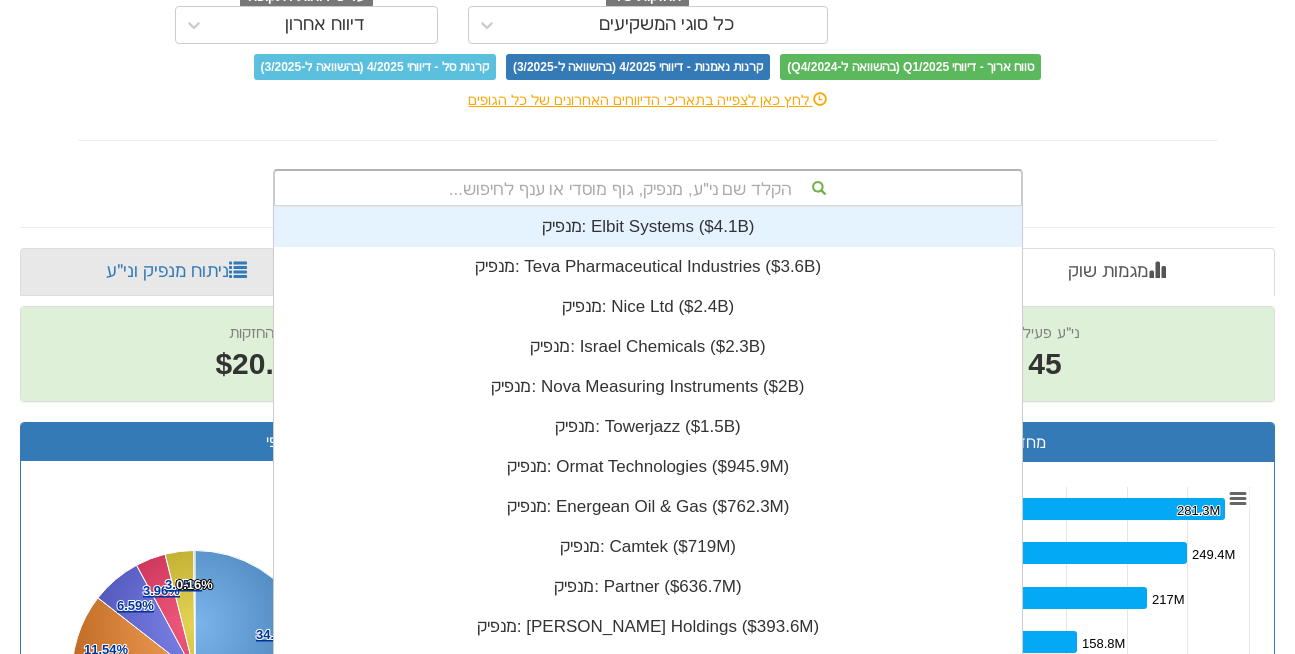 scroll, scrollTop: 0, scrollLeft: 0, axis: both 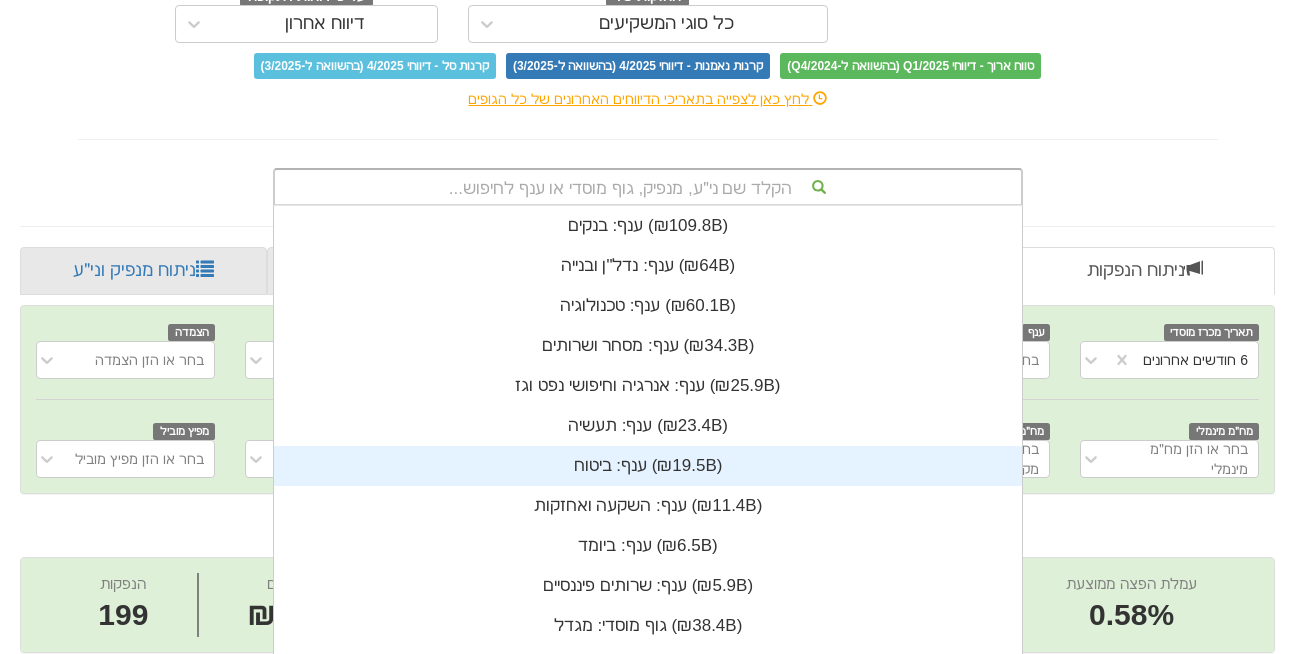 click on "הקלד שם ני״ע, מנפיק, גוף מוסדי או ענף לחיפוש... ענף: ‏בנקים ‎(₪109.8B)‎  ענף: ‏נדל"ן ובנייה ‎(₪64B)‎  ענף: ‏טכנולוגיה ‎(₪60.1B)‎  ענף: ‏מסחר ושרותים ‎(₪34.3B)‎  ענף: ‏אנרגיה וחיפושי נפט וגז ‎(₪25.9B)‎  ענף: ‏תעשיה ‎(₪23.4B)‎  ענף: ‏ביטוח ‎(₪19.5B)‎  ענף: ‏השקעה ואחזקות ‎(₪11.4B)‎  ענף: ‏ביומד ‎(₪6.5B)‎  ענף: ‏שרותים פיננסיים ‎(₪5.9B)‎  גוף מוסדי: ‏מגדל ‎(₪38.4B)‎  גוף מוסדי: ‏מנורה ‎(₪36.3B)‎  גוף מוסדי: ‏כלל ‎(₪36B)‎  גוף מוסדי: ‏הראל ‎(₪30.8B)‎  גוף מוסדי: ‏הפניקס ‎(₪30.2B)‎  גוף מוסדי: ‏קסם קרנות סל ‎(₪17.5B)‎  גוף מוסדי: ‏אי.בי.אי קרנות ‎(₪15.9B)‎  גוף מוסדי: ‏תכלית מדדים ‎(₪14.9B)‎" at bounding box center (648, 187) 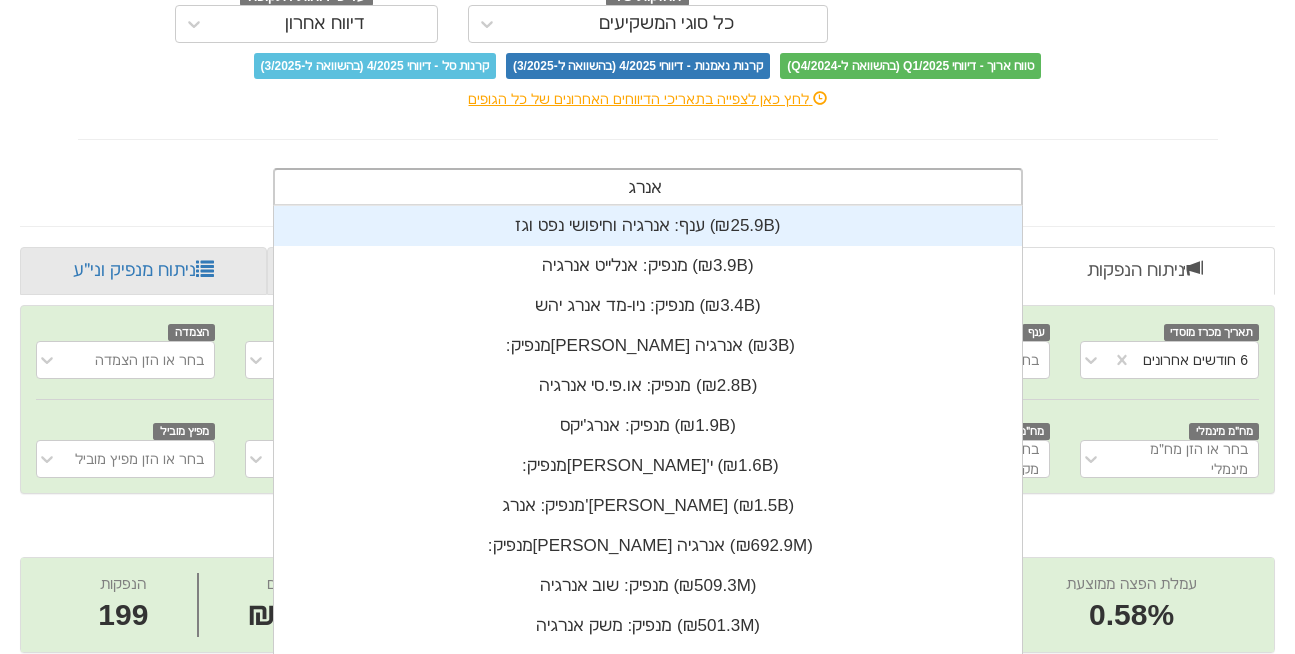type on "אנרג'" 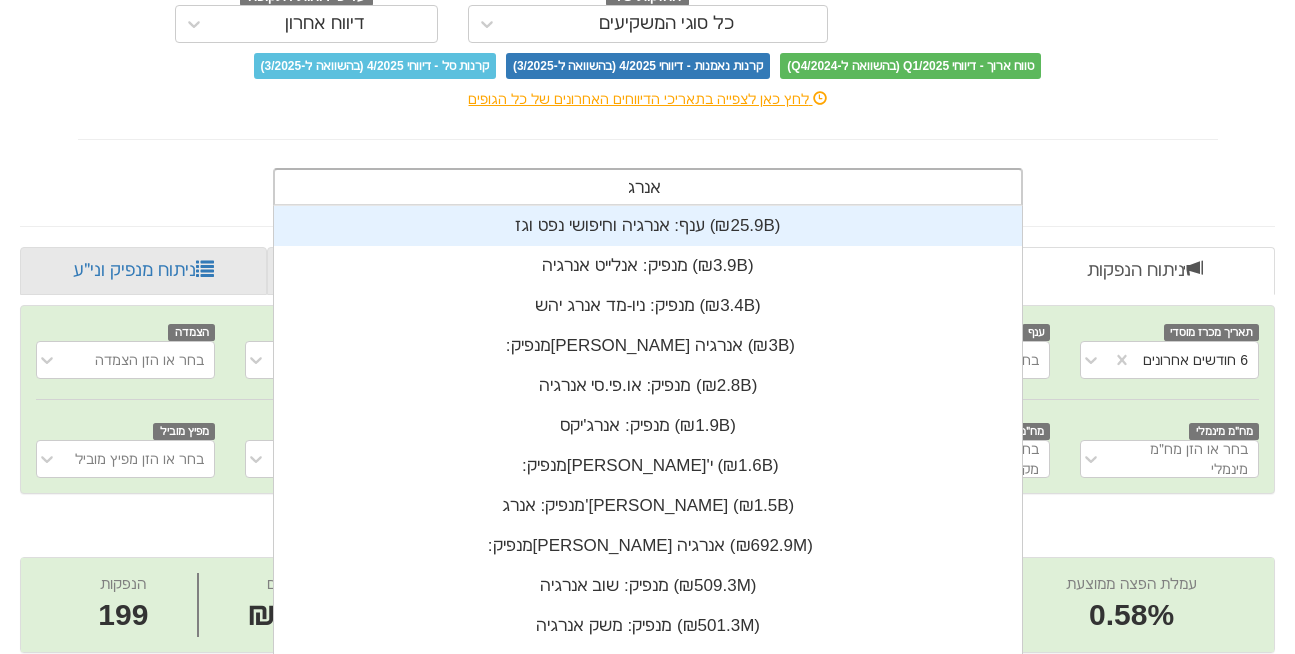 scroll, scrollTop: 400, scrollLeft: 0, axis: vertical 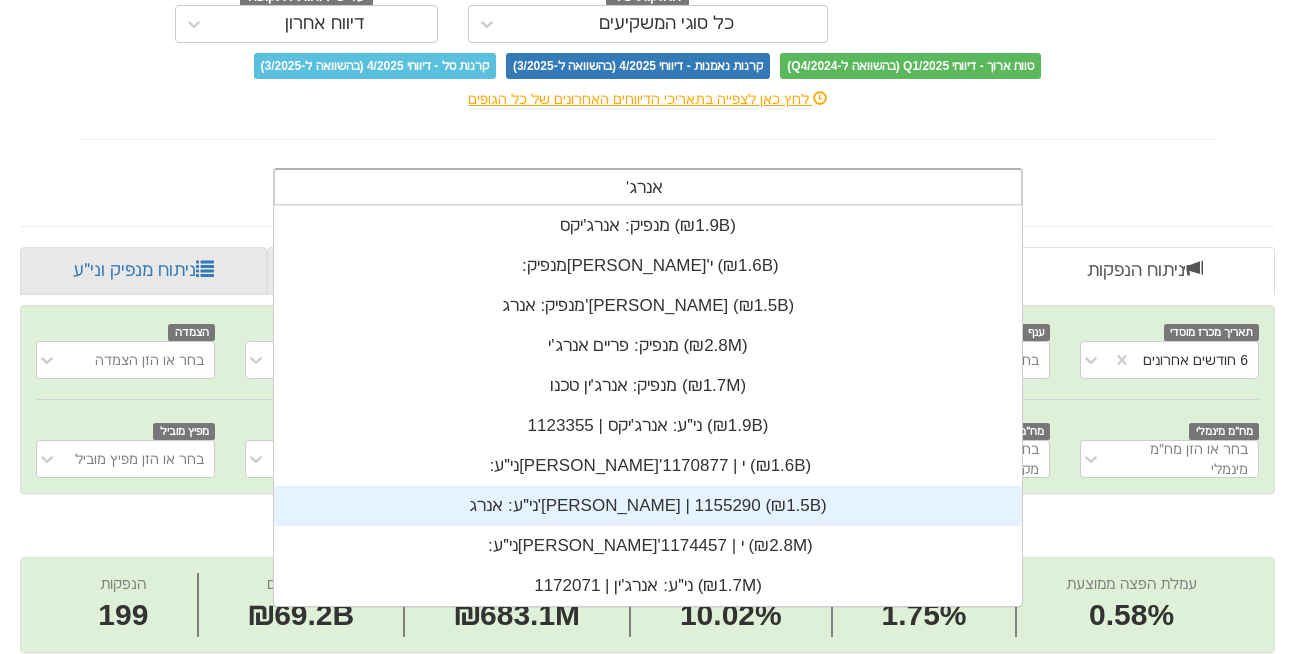 click on "ני״ע: ‏אנרג'יאן | 1155290 ‎(₪1.5B)‎" at bounding box center (648, 506) 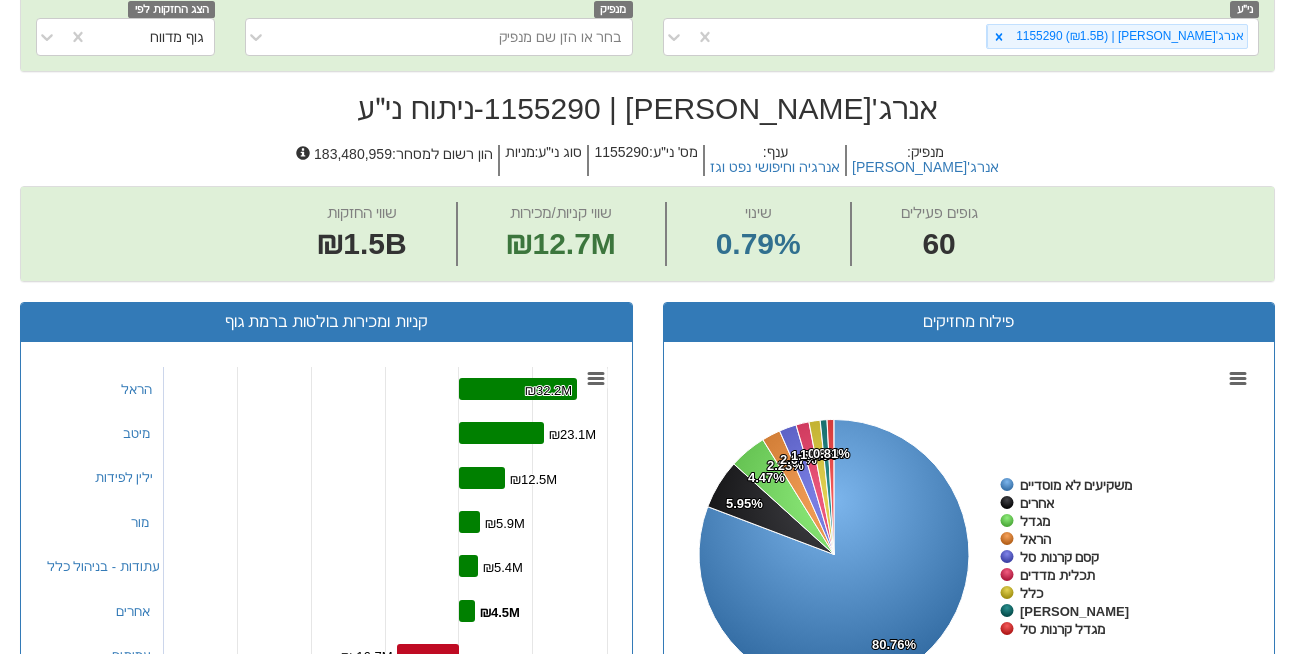 scroll, scrollTop: 610, scrollLeft: 0, axis: vertical 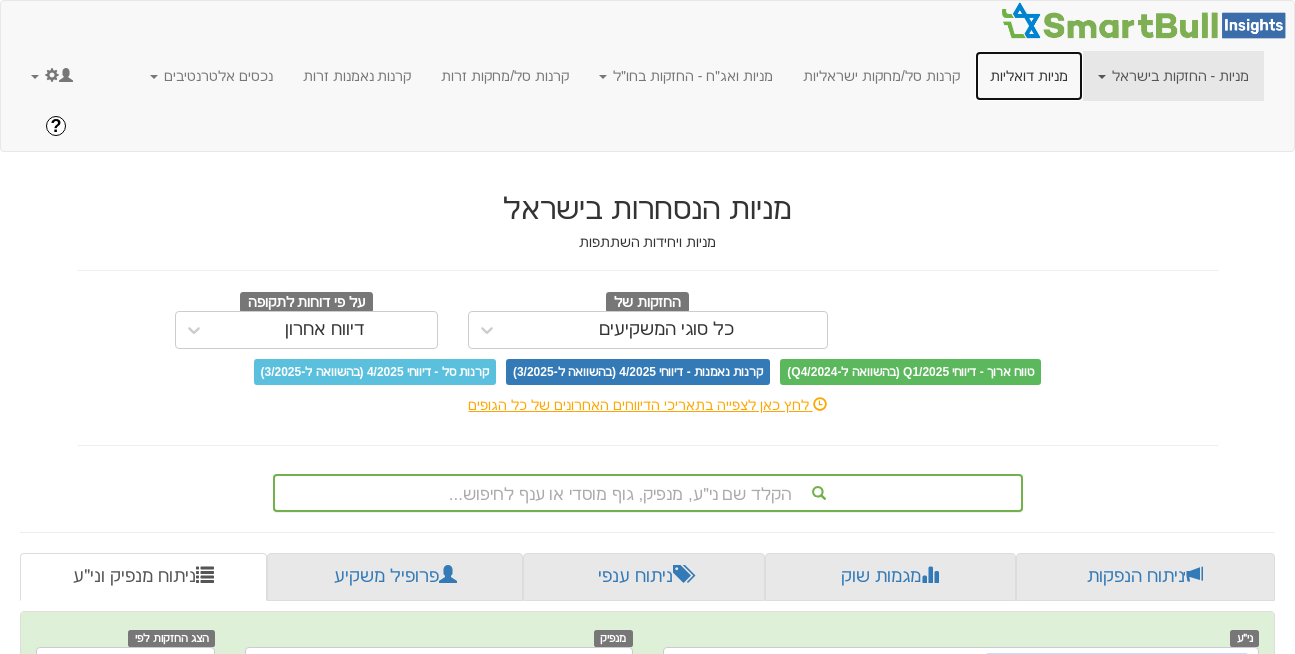 click on "מניות דואליות" at bounding box center [1029, 76] 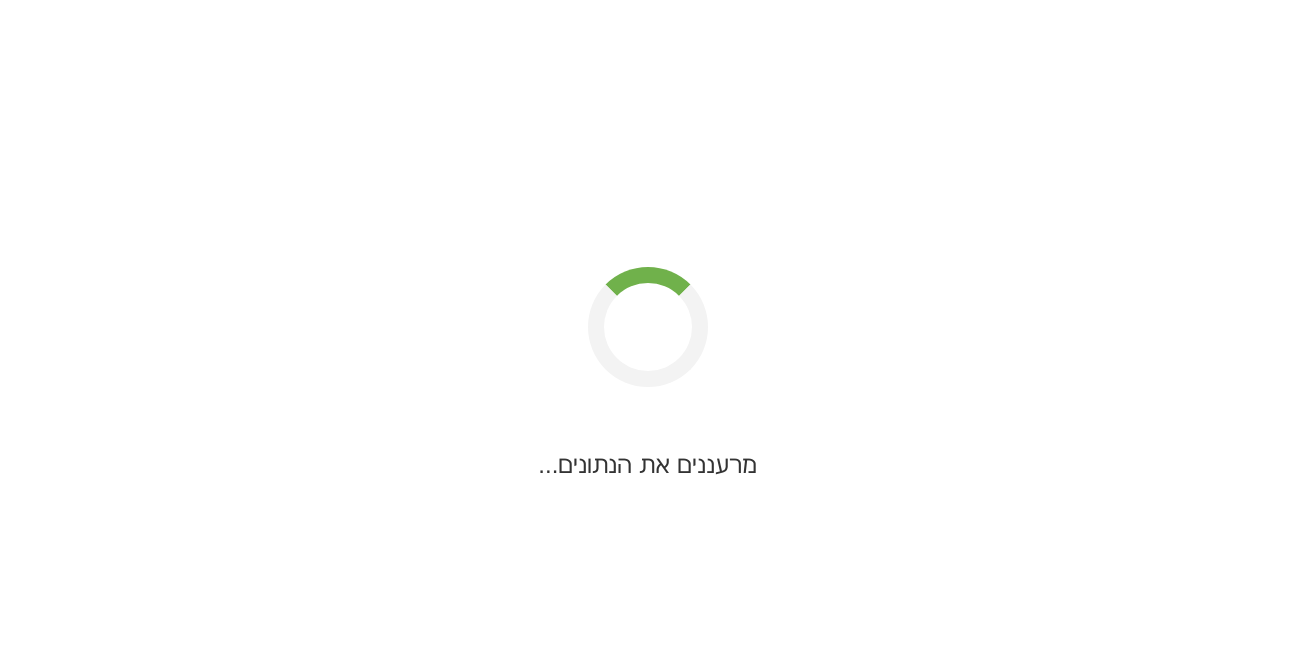 scroll, scrollTop: 0, scrollLeft: 0, axis: both 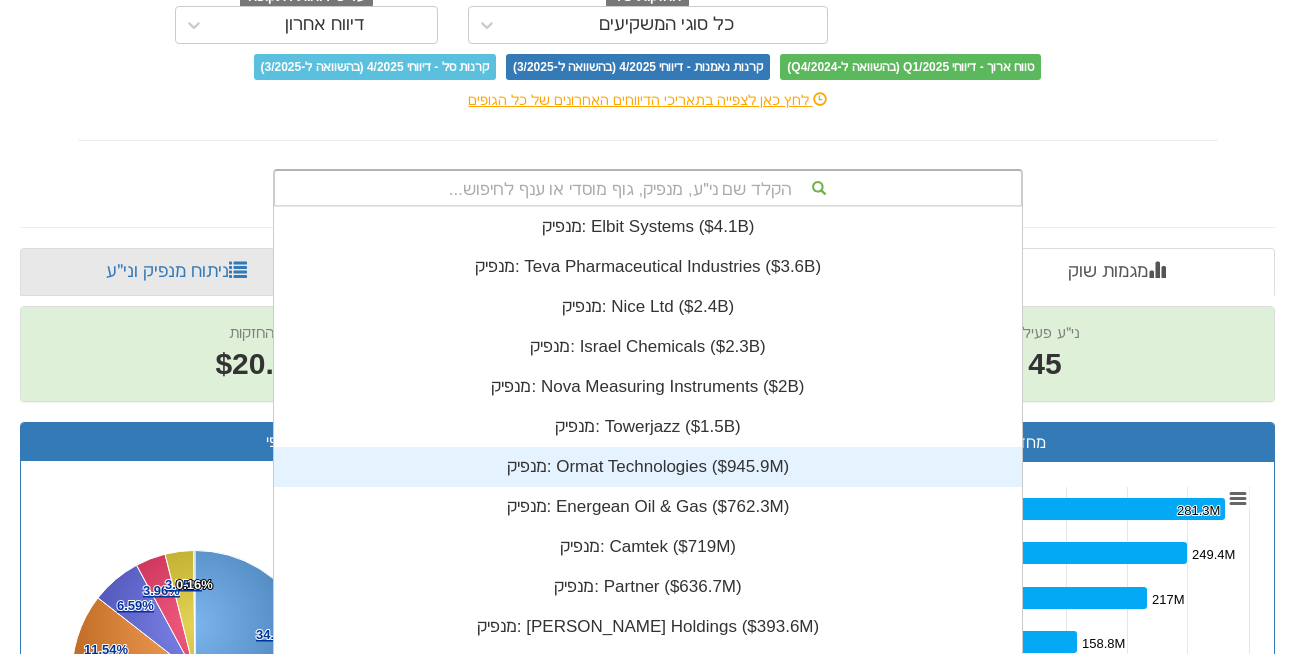 click on "הקלד שם ני״ע, מנפיק, גוף מוסדי או ענף לחיפוש... מנפיק: ‎Elbit Systems ‎($4.1B)‏  מנפיק: ‎Teva Pharmaceutical Industries ‎($3.6B)‏  מנפיק: ‎Nice Ltd ‎($2.4B)‏  מנפיק: ‎Israel Chemicals ‎($2.3B)‏  מנפיק: ‎Nova Measuring Instruments ‎($2B)‏  מנפיק: ‎Towerjazz ‎($1.5B)‏  מנפיק: ‎Ormat Technologies ‎($945.9M)‏  מנפיק: ‎Energean Oil & Gas ‎($762.3M)‏  מנפיק: ‎Camtek ‎($719M)‏  מנפיק: ‎Partner ‎($636.7M)‏  מנפיק: ‎[PERSON_NAME] Holdings ‎($393.6M)‏  מנפיק: ‎Magic Software Enterprises ‎($200.3M)‏  מנפיק: ‎Sapiens International Corporation ‎($166.7M)‏  מנפיק: ‎Perion Network ‎($147.3M)‏  מנפיק: ‎Gilat Satellite Networks ‎($129M)‏  מנפיק: ‎Tat Technologies ‎($107.6M)‏  מנפיק: ‎Ellomay Capital Ltd. ‎($72.9M)‏  מנפיק: ‎Kamada ‎($58.6M)‏  מנפיק: ‎Opko Health ‎($50.5M)‏" at bounding box center (648, 188) 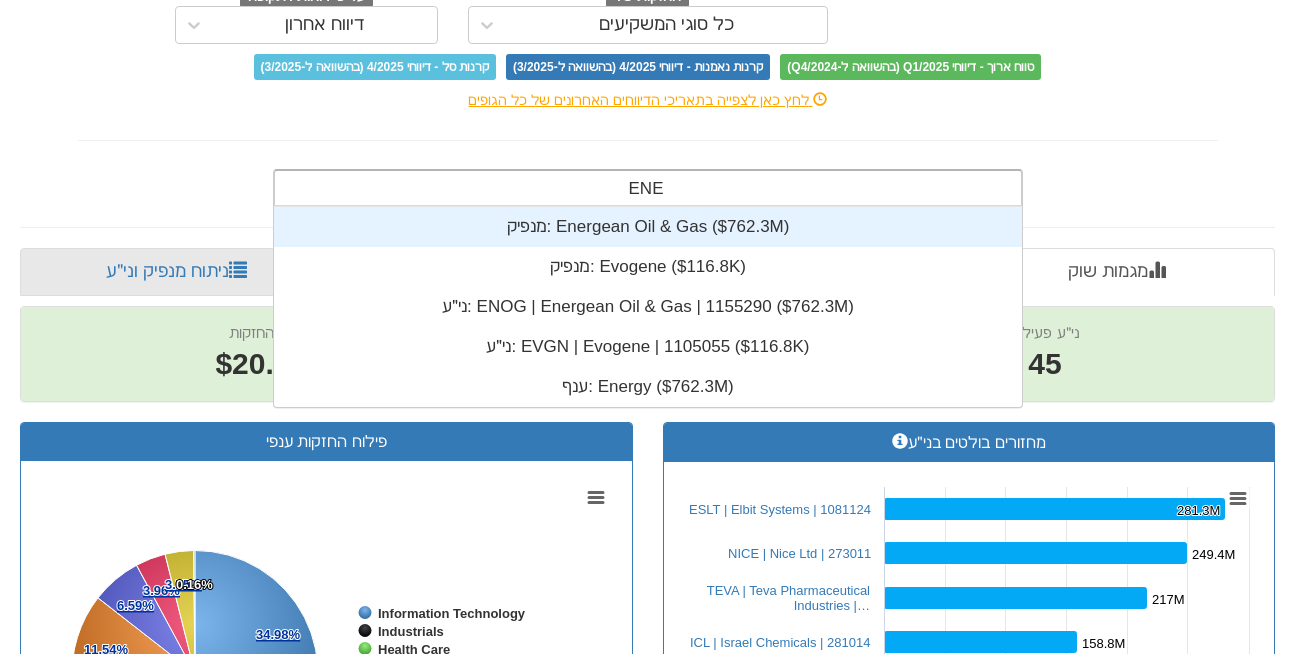 type on "ENER" 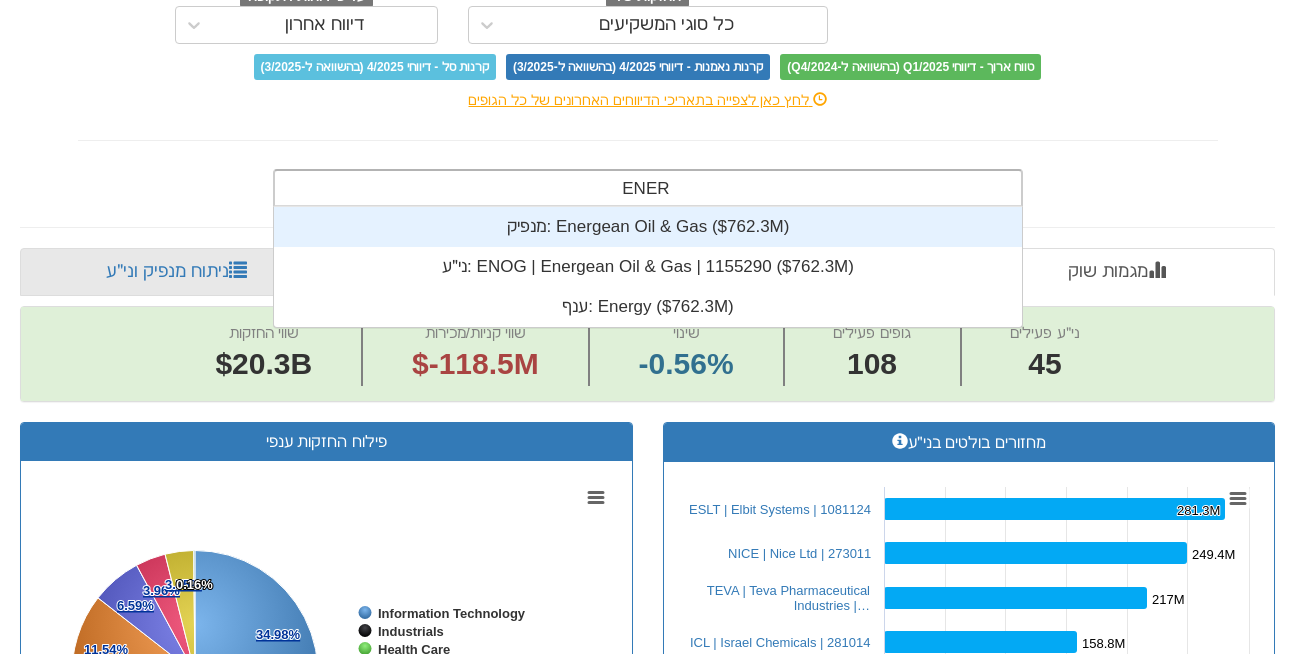 scroll, scrollTop: 120, scrollLeft: 0, axis: vertical 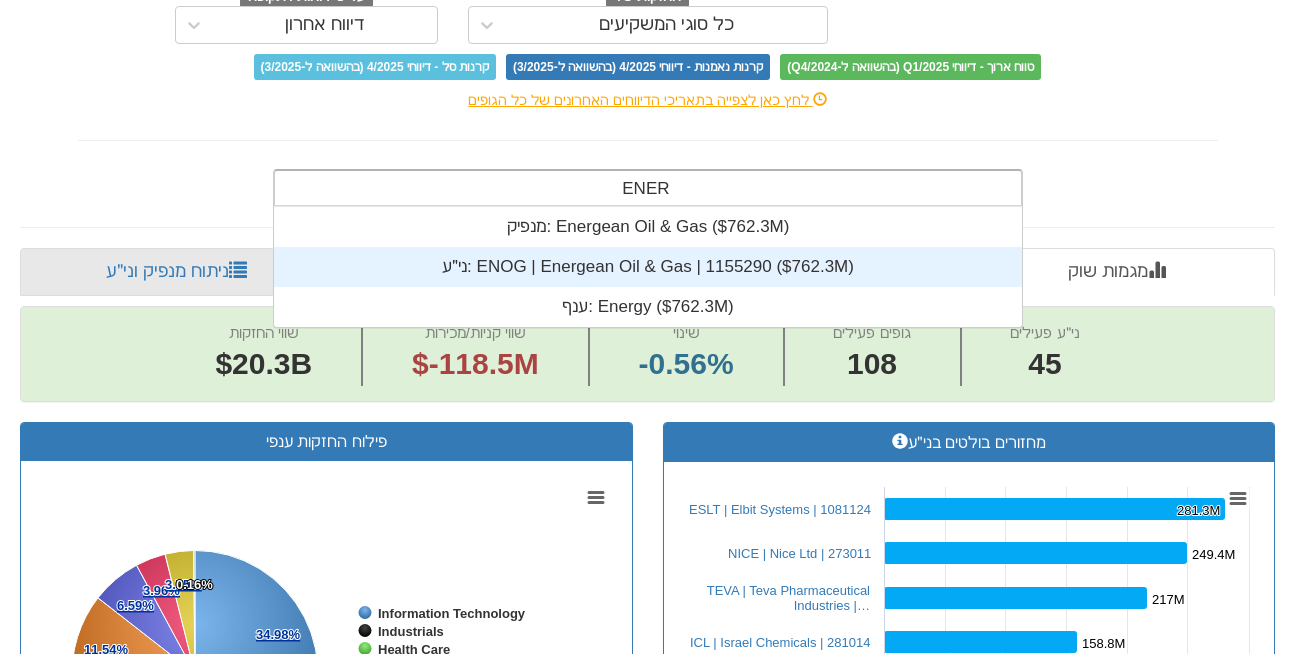 click on "ני״ע: ‎ENOG | Energean Oil & Gas | 1155290 ‎($762.3M)‏" at bounding box center (648, 267) 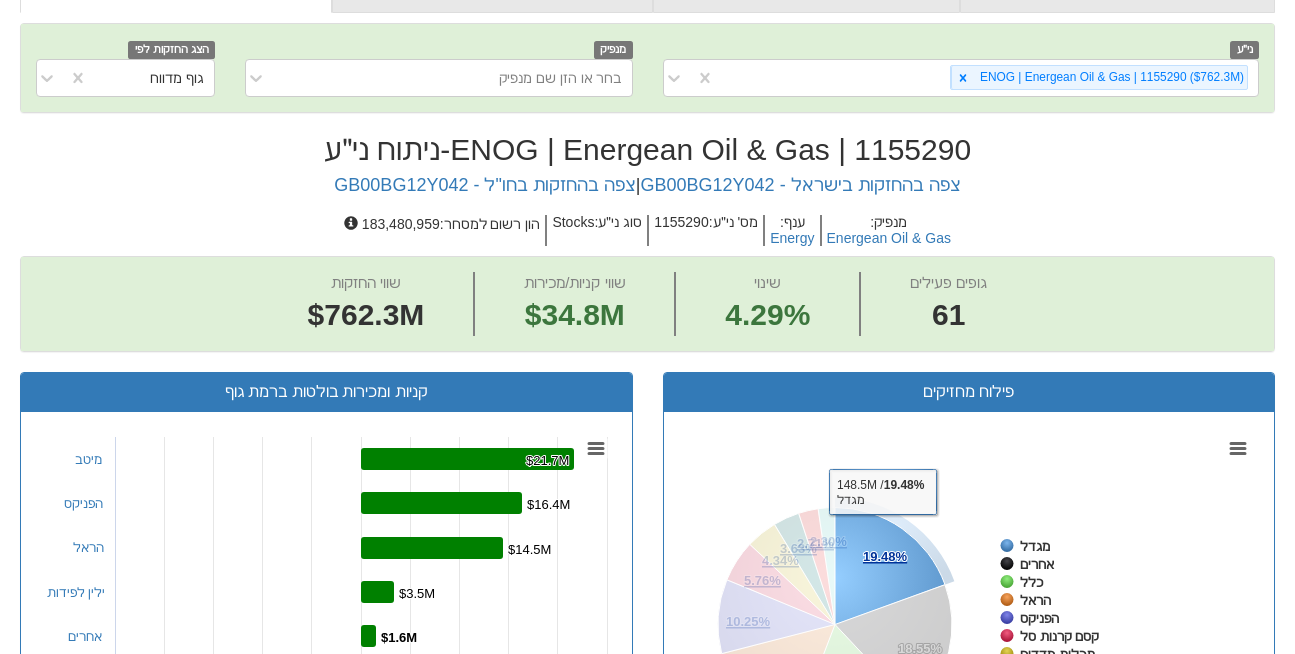 scroll, scrollTop: 465, scrollLeft: 0, axis: vertical 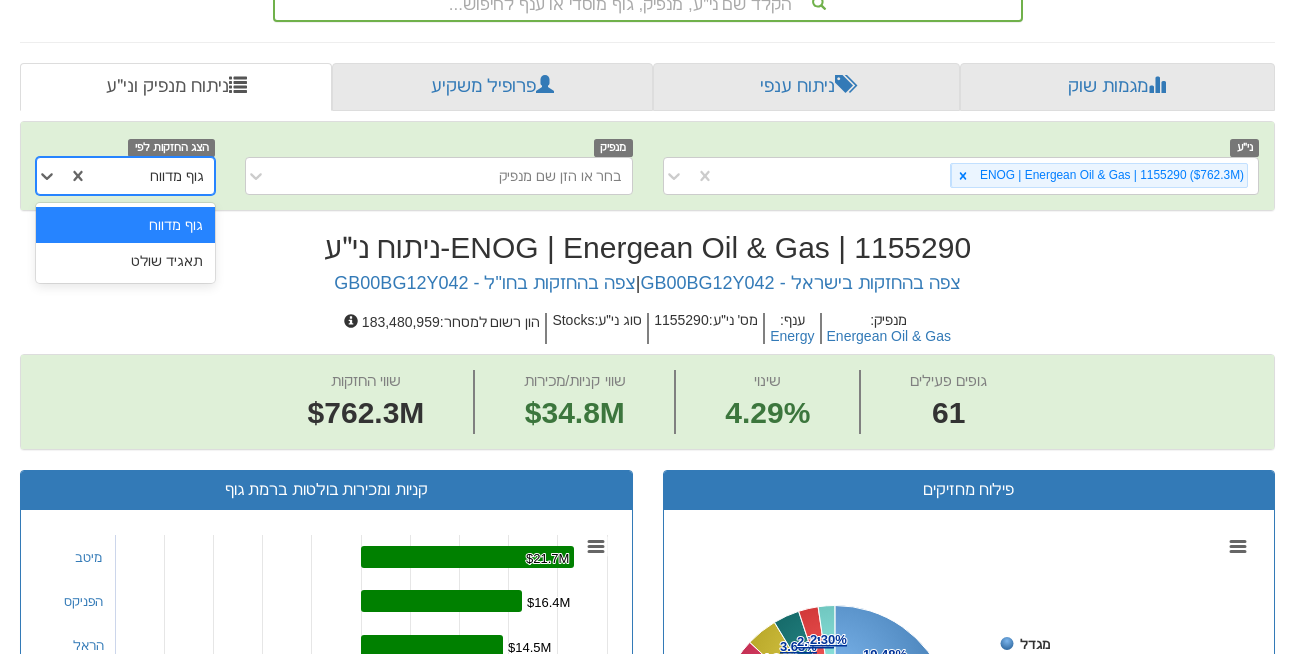 click on "גוף מדווח" at bounding box center (177, 176) 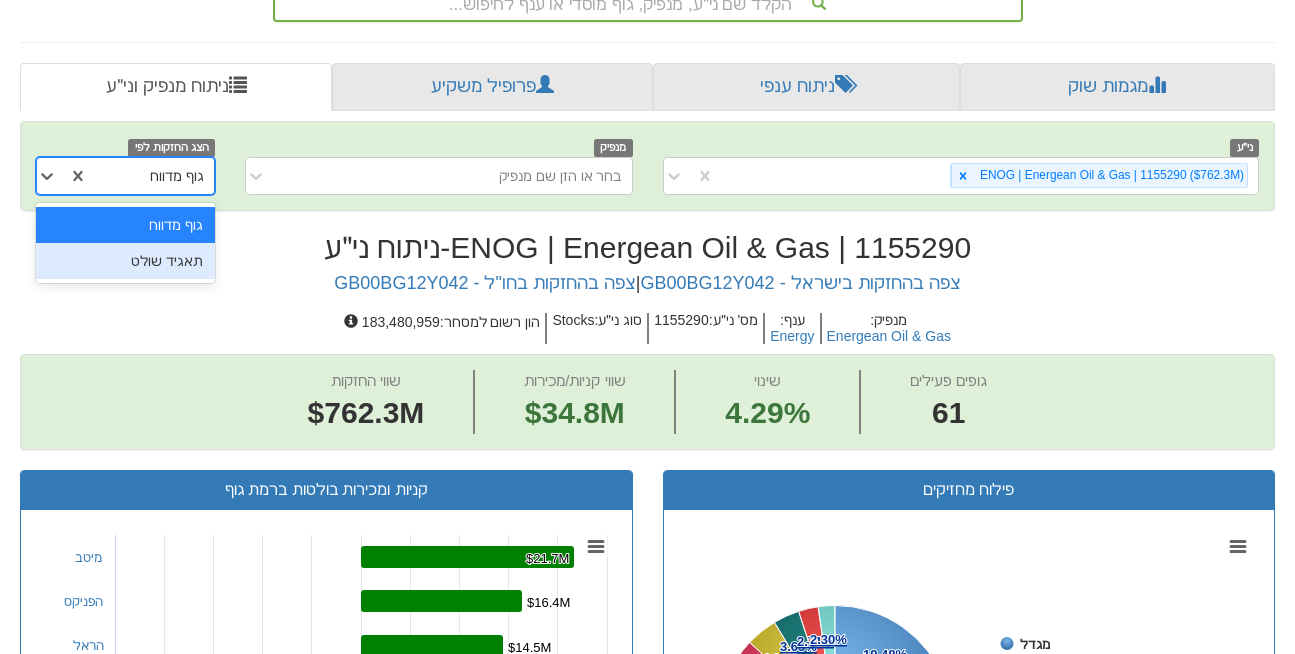 click on "תאגיד שולט" at bounding box center (125, 261) 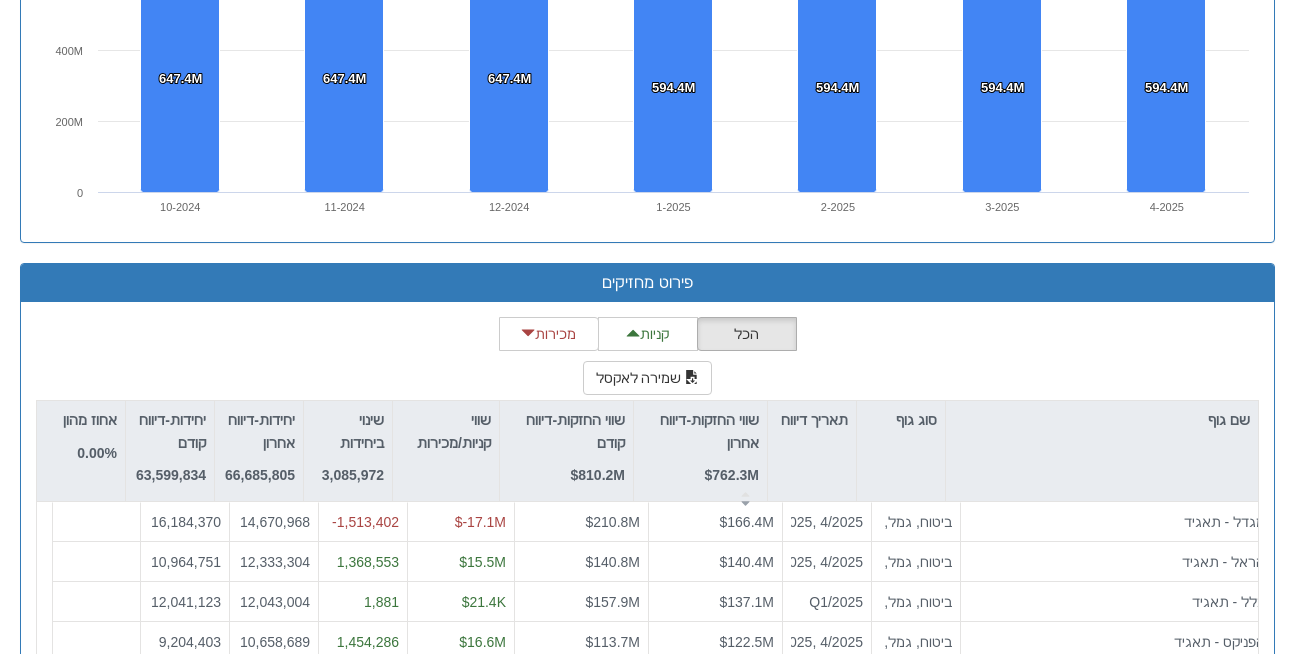 scroll, scrollTop: 1788, scrollLeft: 0, axis: vertical 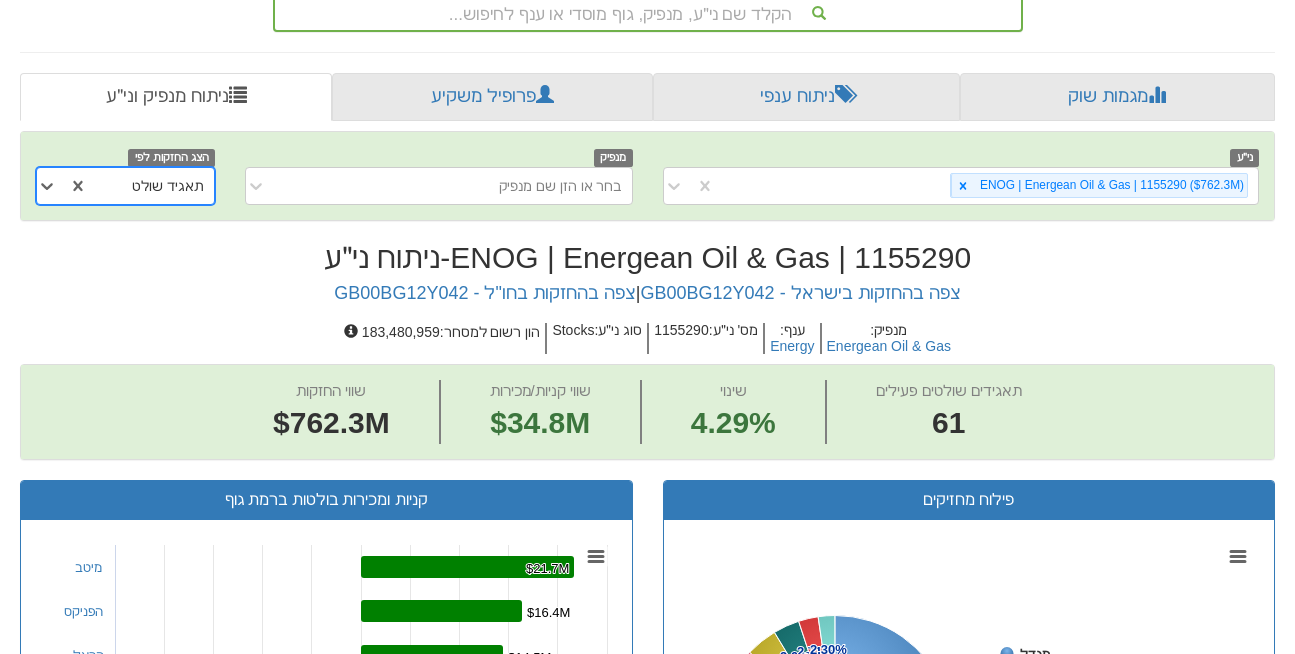 click at bounding box center [203, 186] 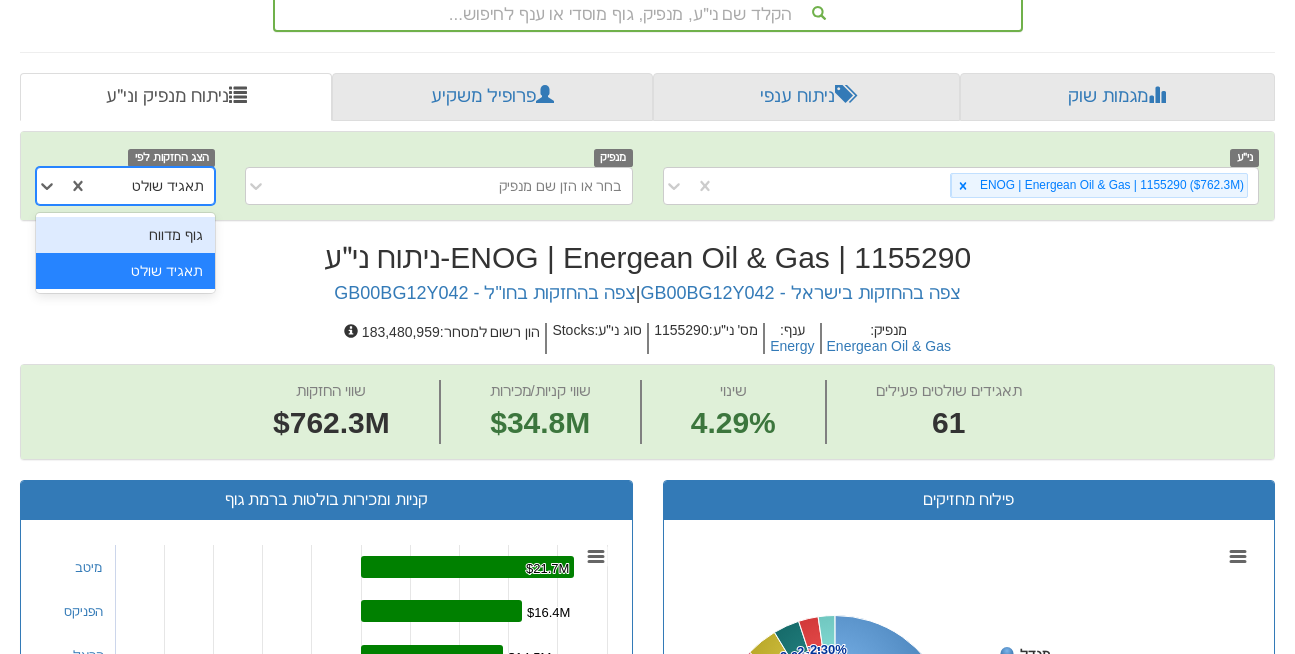 click on "גוף מדווח" at bounding box center (125, 235) 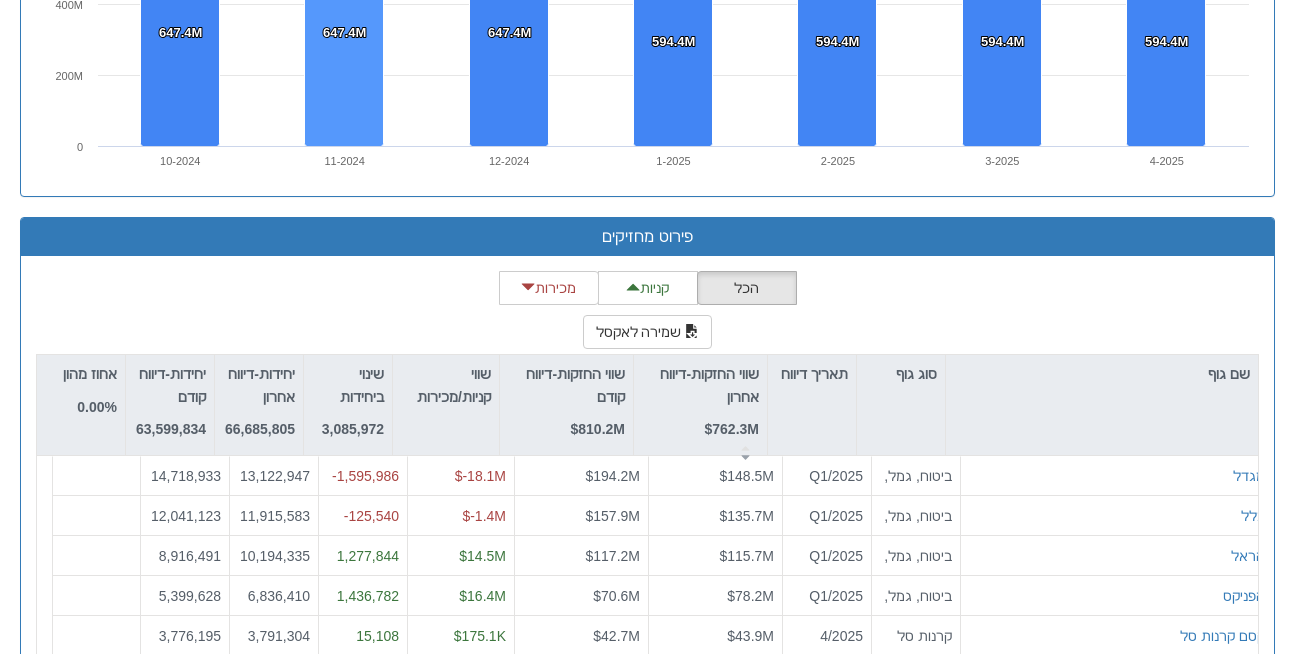 scroll, scrollTop: 1788, scrollLeft: 0, axis: vertical 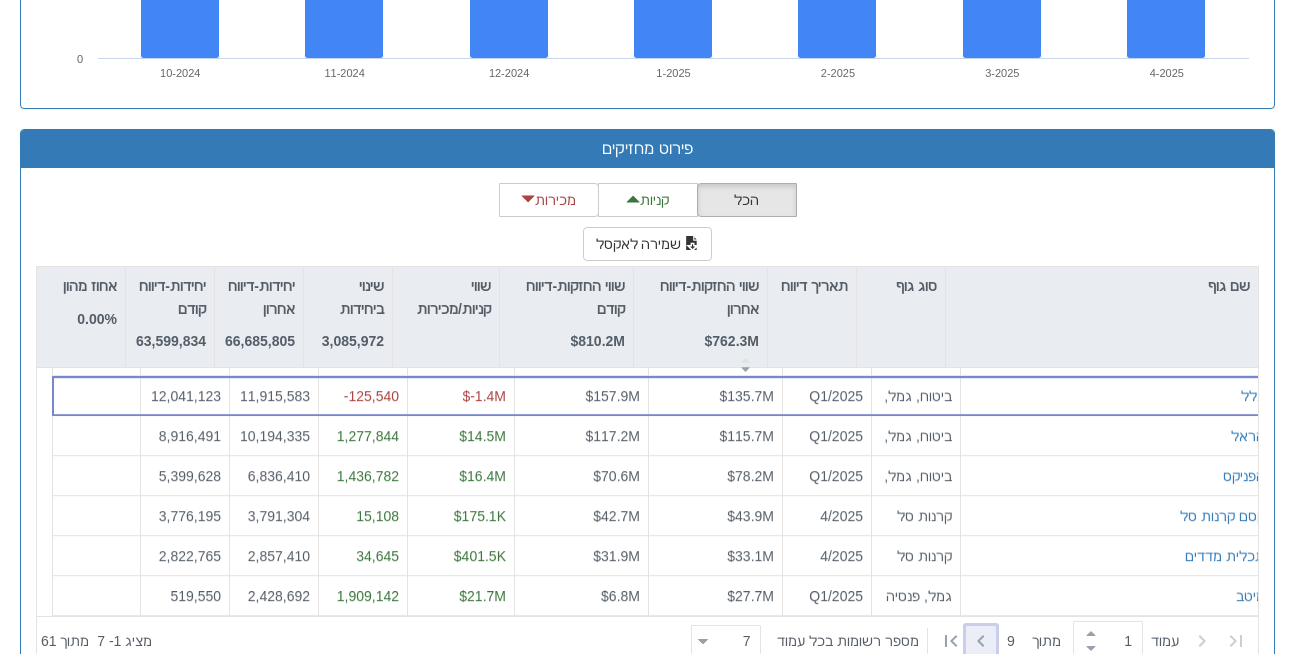 click 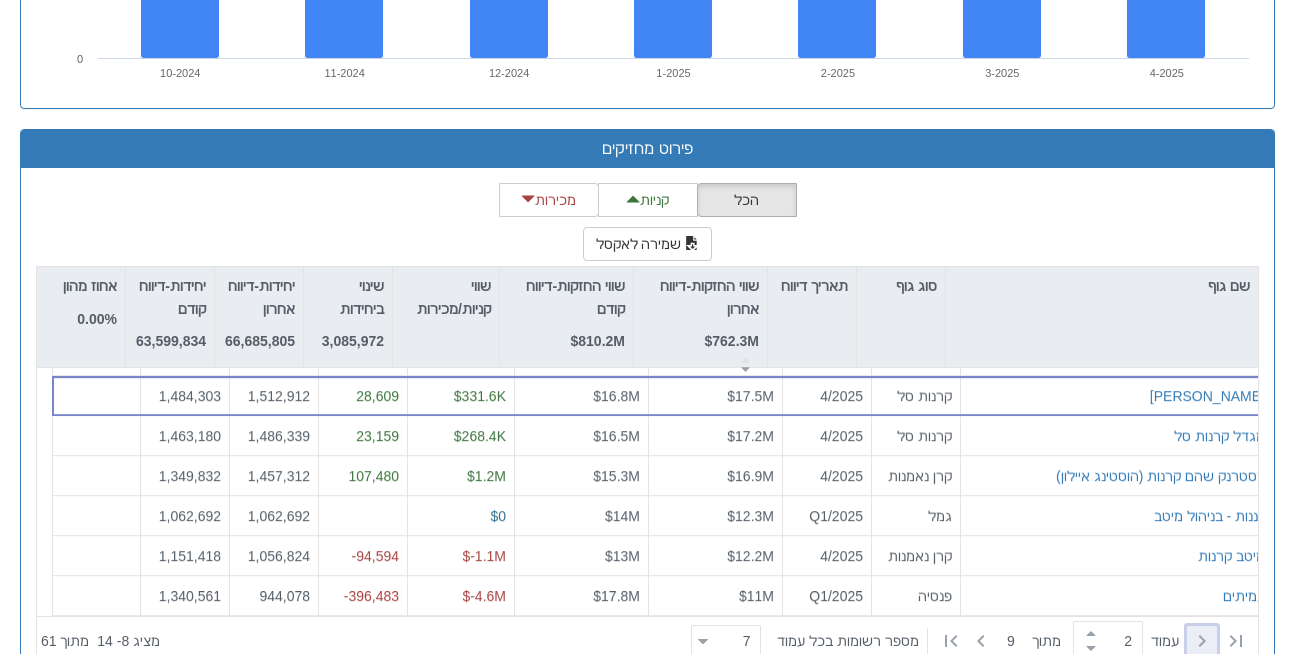 click 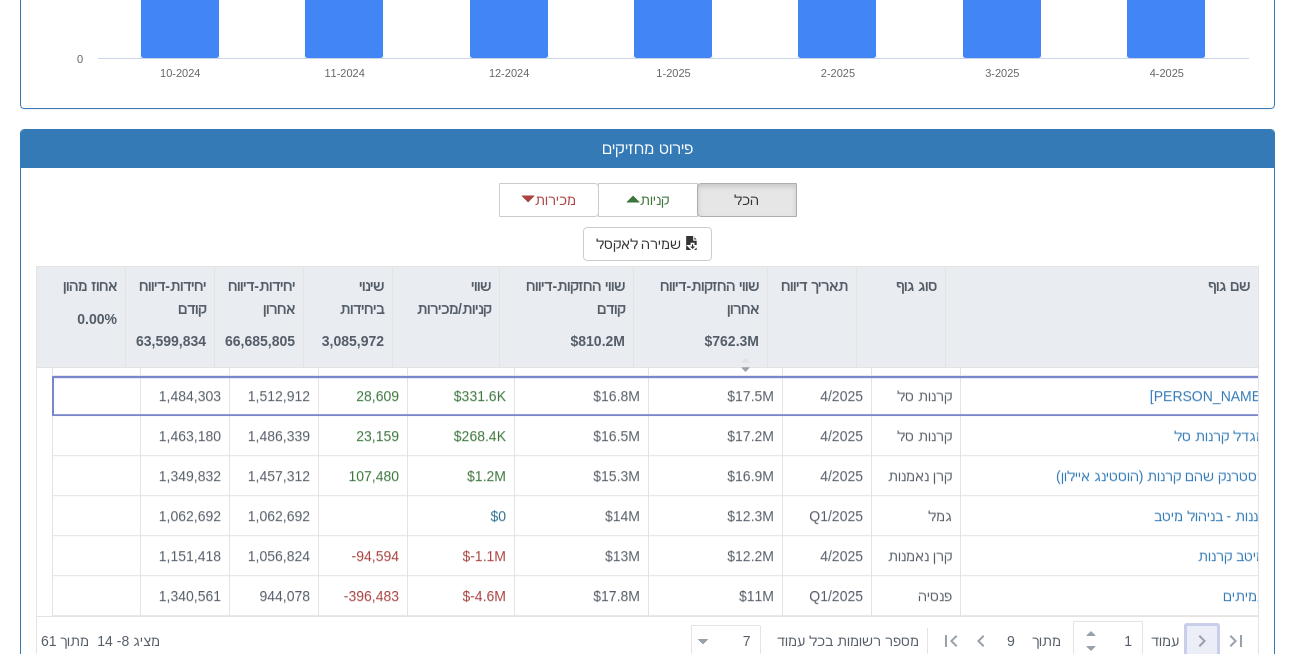 scroll, scrollTop: 0, scrollLeft: 0, axis: both 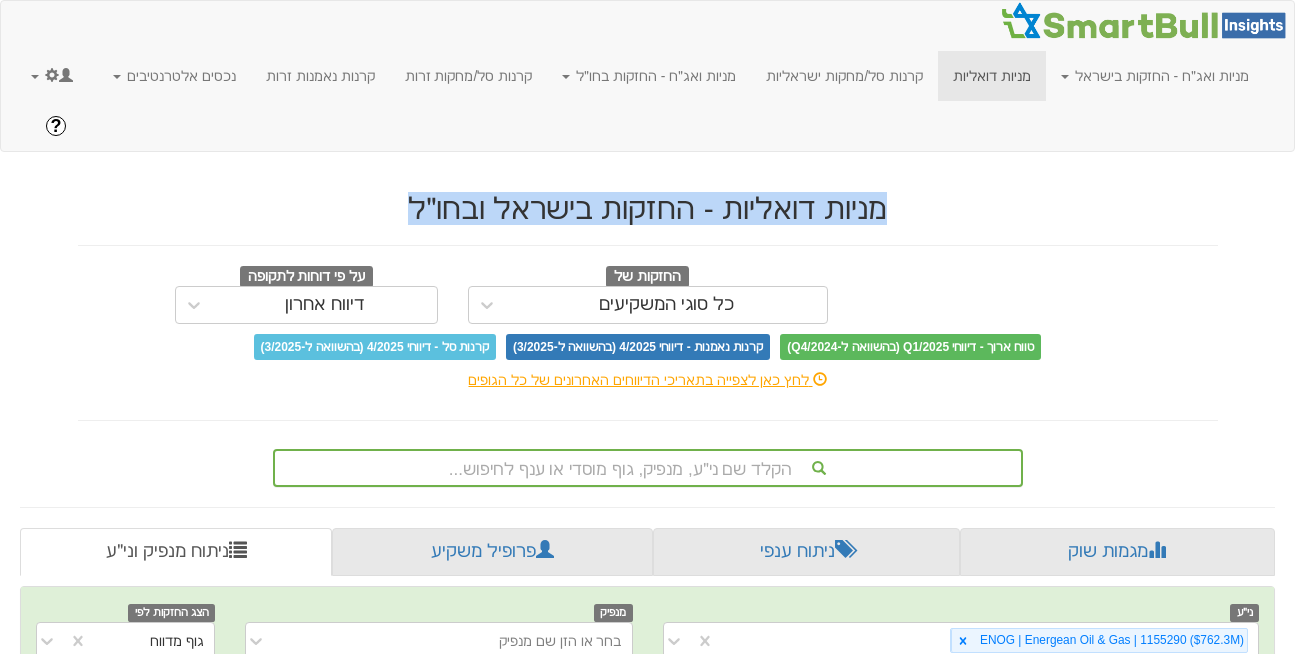 drag, startPoint x: 1294, startPoint y: 107, endPoint x: 1276, endPoint y: 203, distance: 97.67292 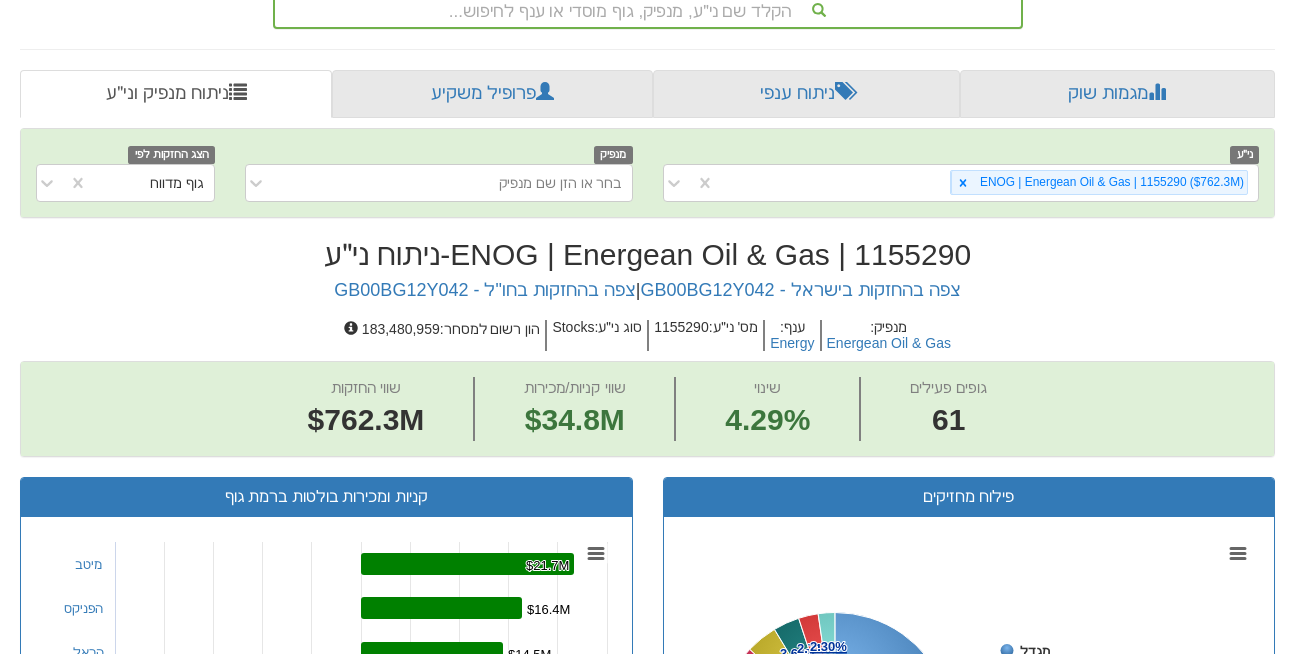 scroll, scrollTop: 528, scrollLeft: 0, axis: vertical 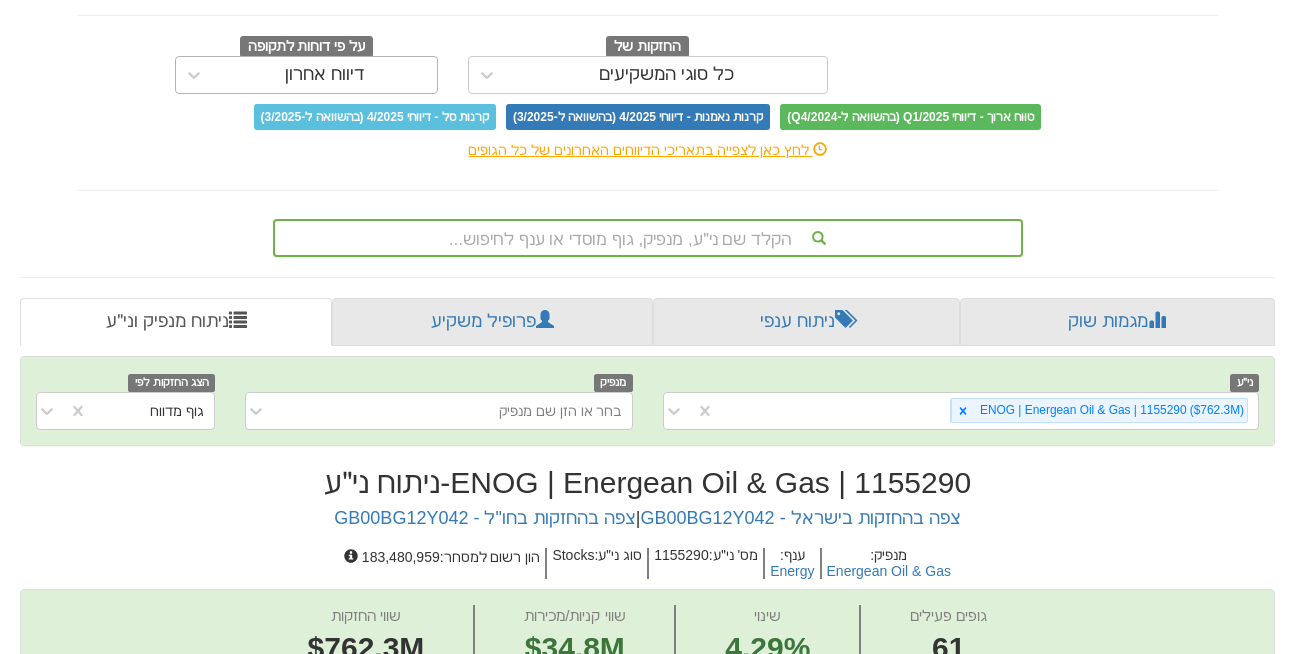 click on "דיווח אחרון" at bounding box center [325, 75] 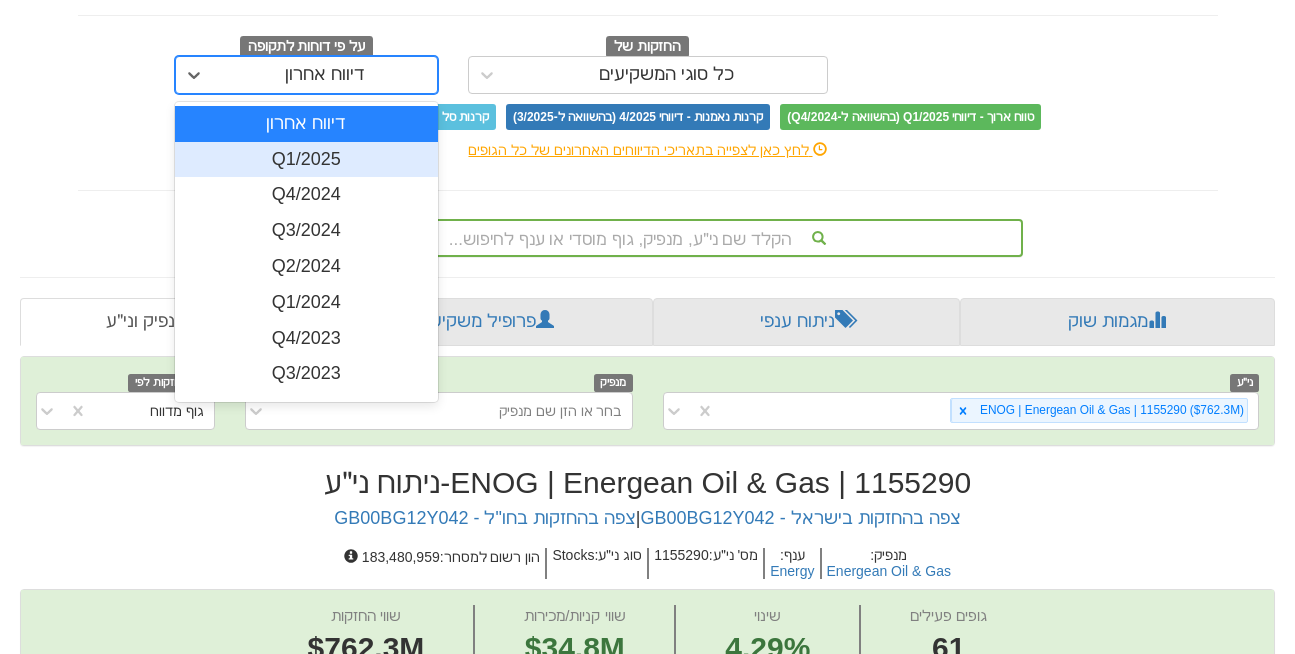 click on "Q1/2025" at bounding box center [306, 160] 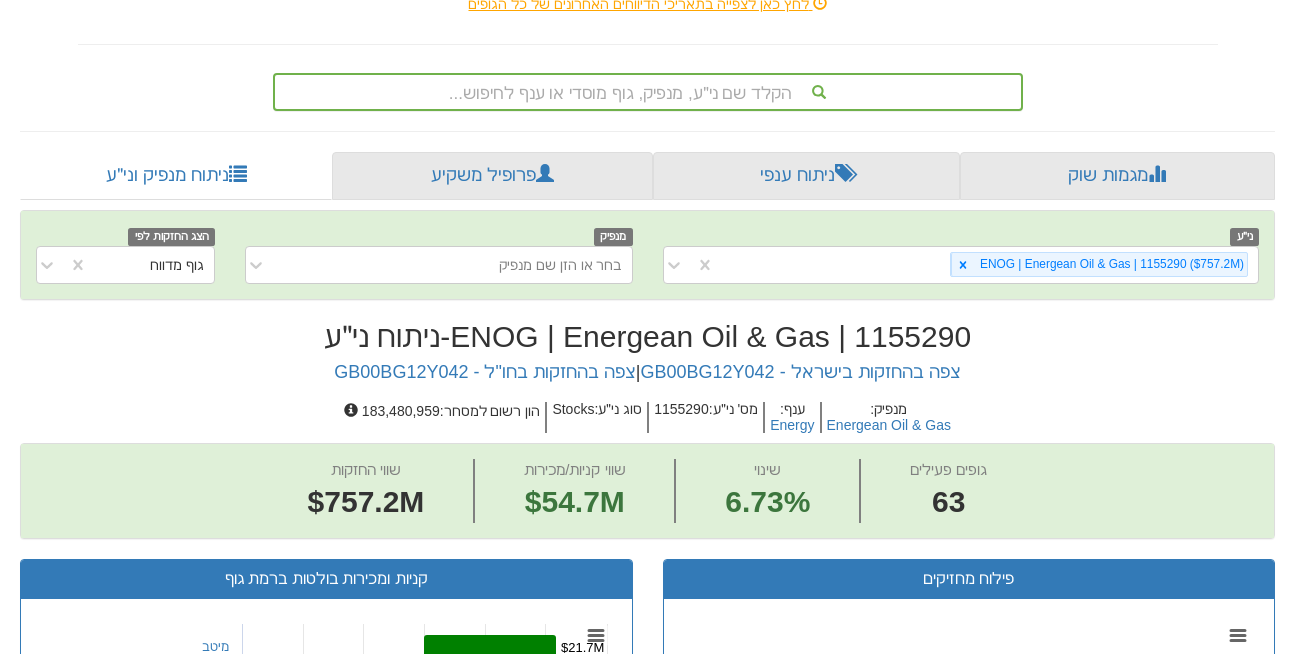 scroll, scrollTop: 350, scrollLeft: 0, axis: vertical 